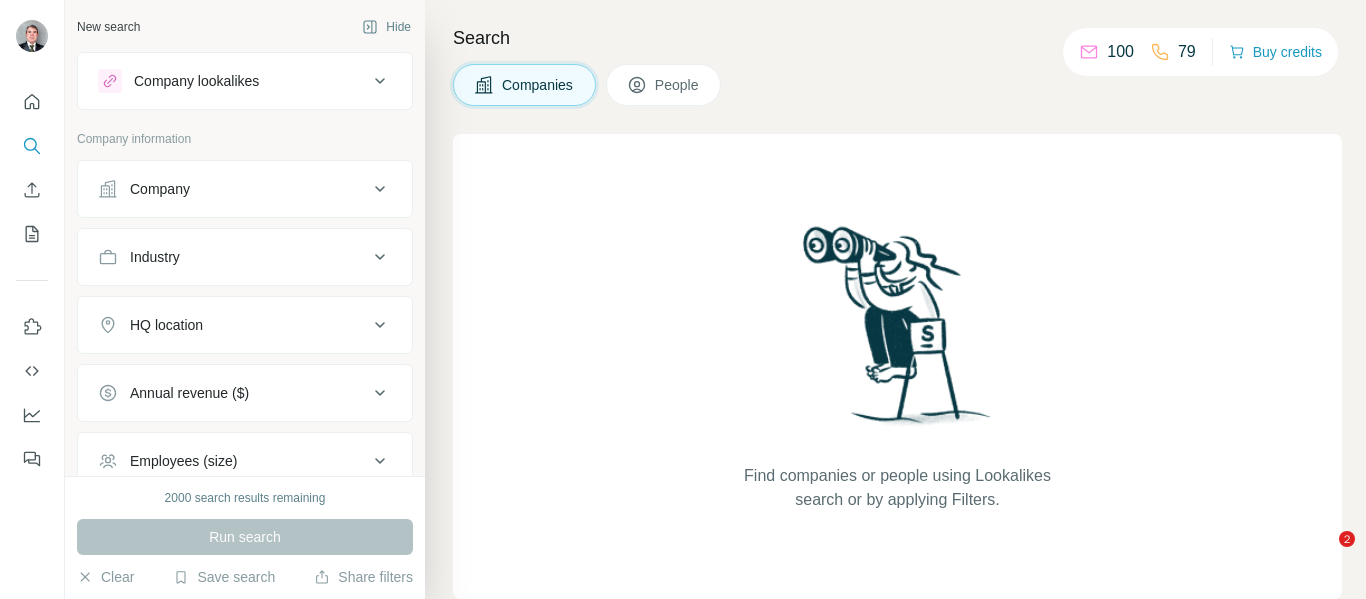 scroll, scrollTop: 0, scrollLeft: 0, axis: both 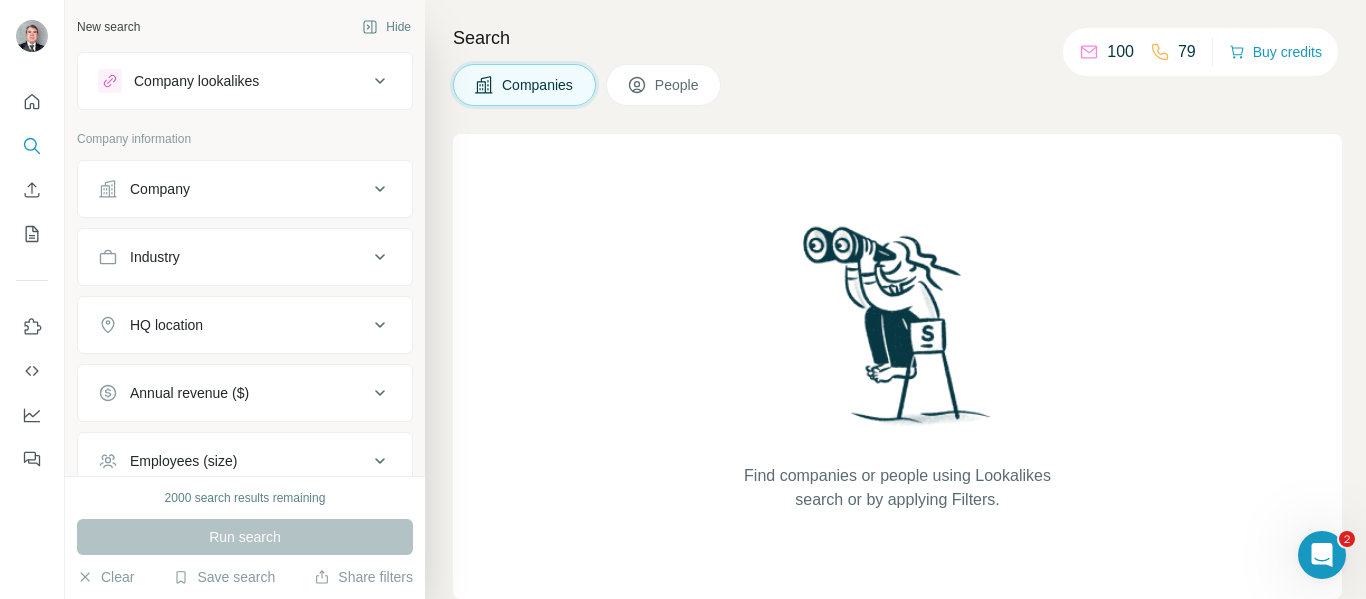 click on "HQ location" at bounding box center (233, 325) 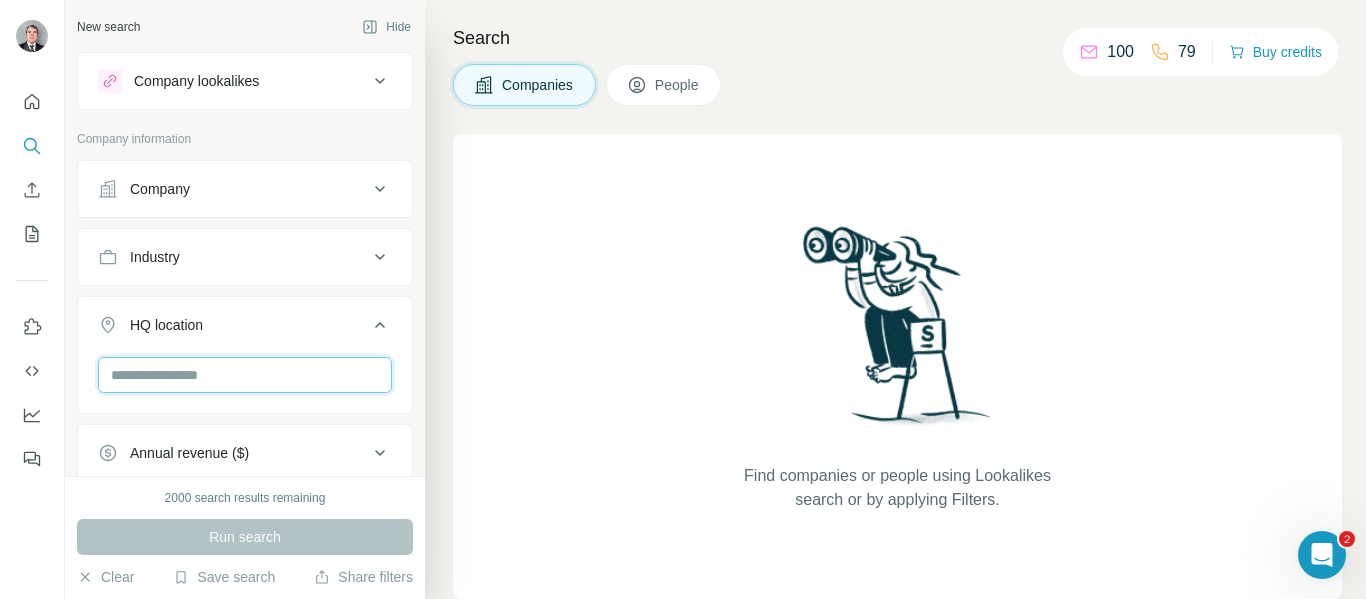 click at bounding box center (245, 375) 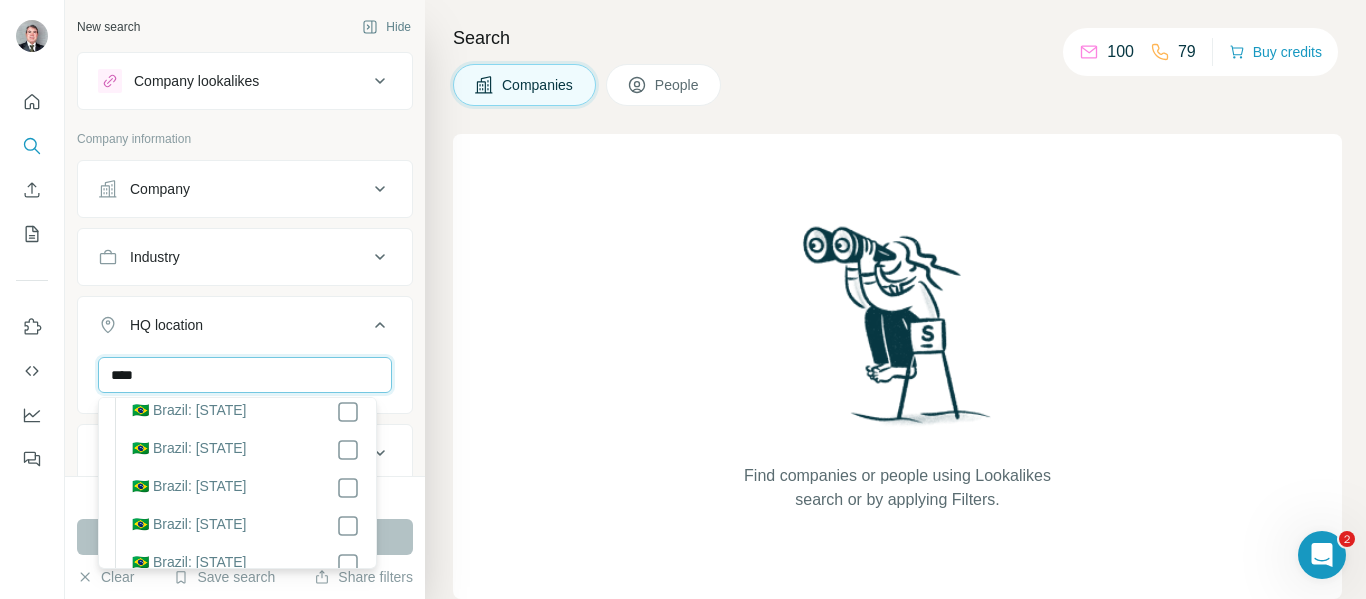 scroll, scrollTop: 1000, scrollLeft: 0, axis: vertical 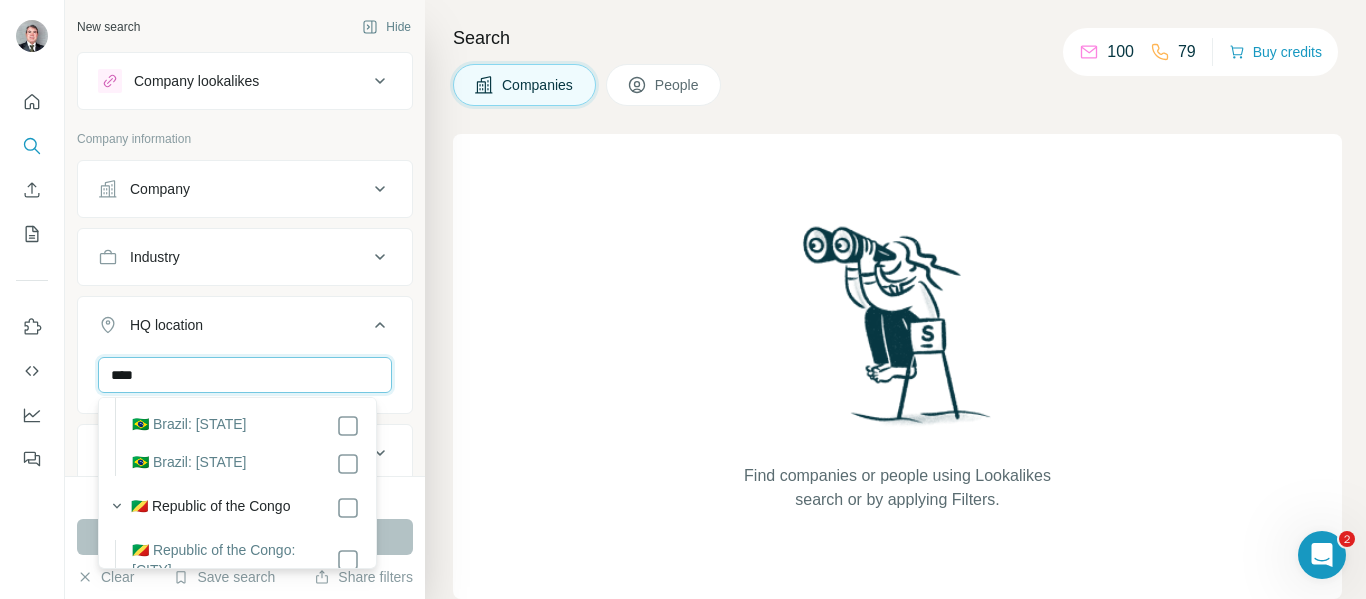 type on "****" 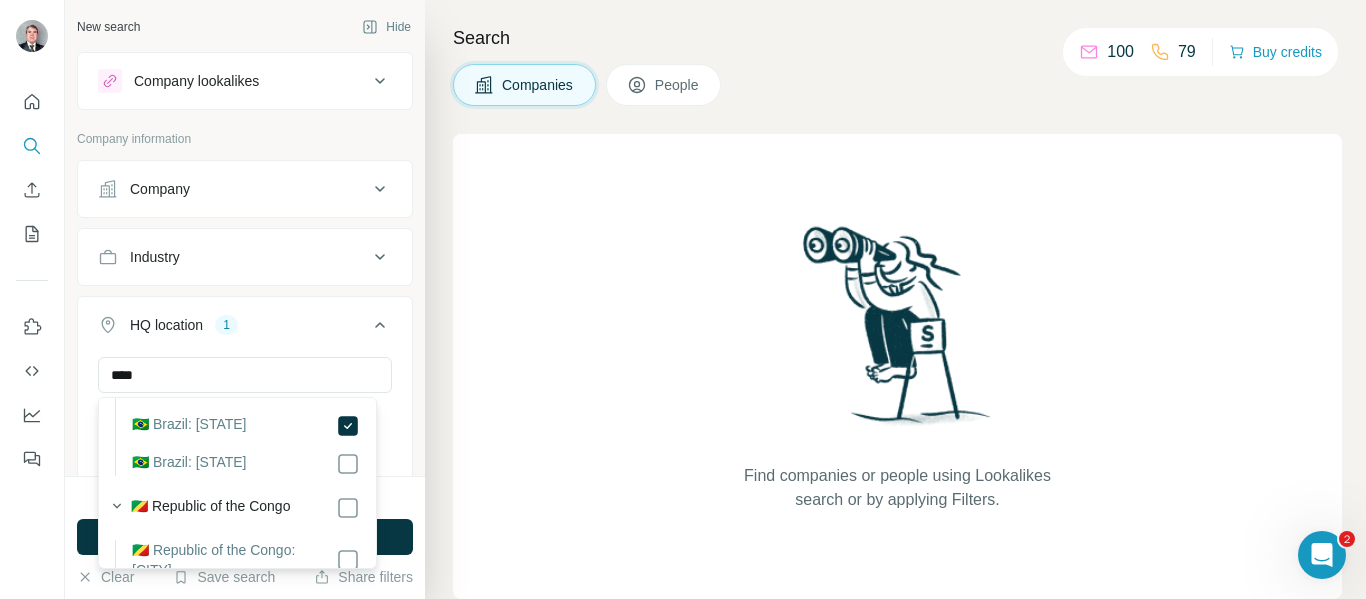 click on "Company lookalikes Company information Company Industry HQ location 1 **** [CITY] Clear all Annual revenue ($) Employees (size) Technologies Keywords" at bounding box center [245, 404] 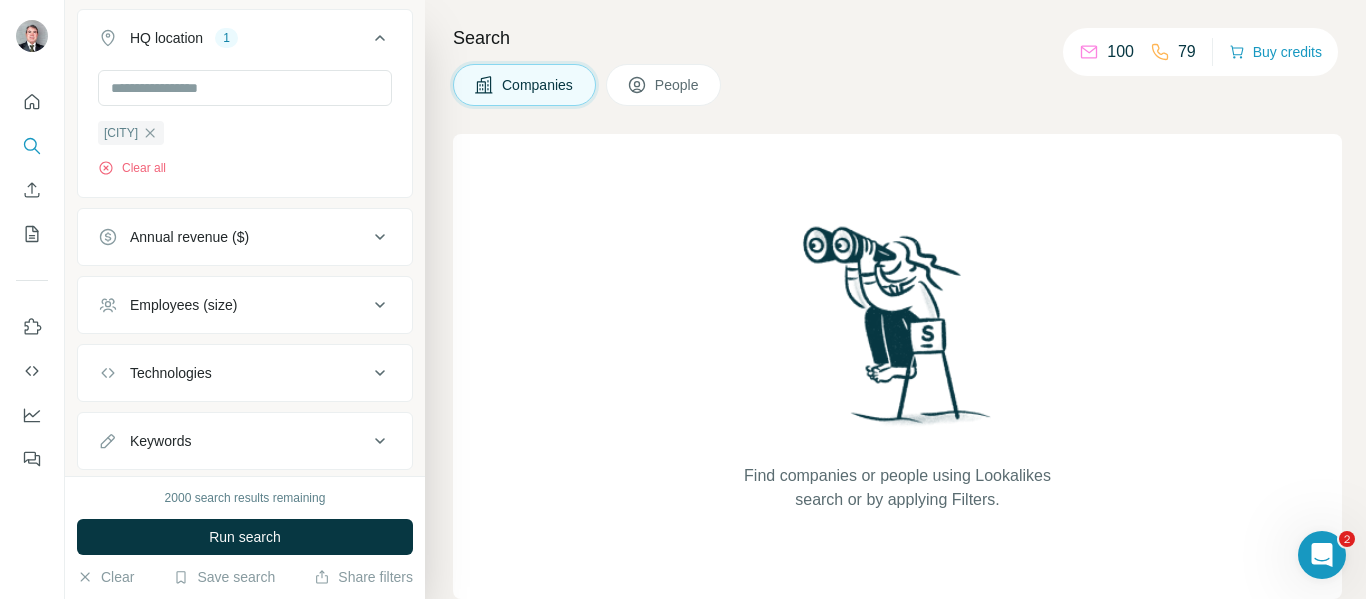 scroll, scrollTop: 300, scrollLeft: 0, axis: vertical 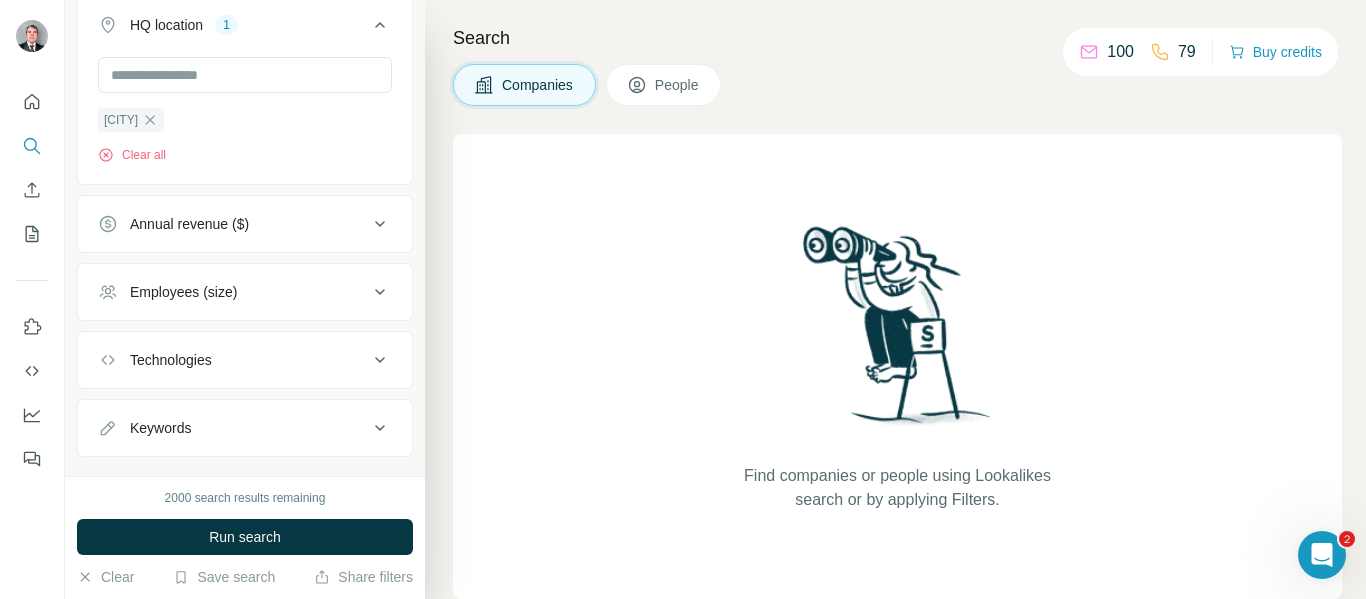 click on "Employees (size)" at bounding box center [233, 292] 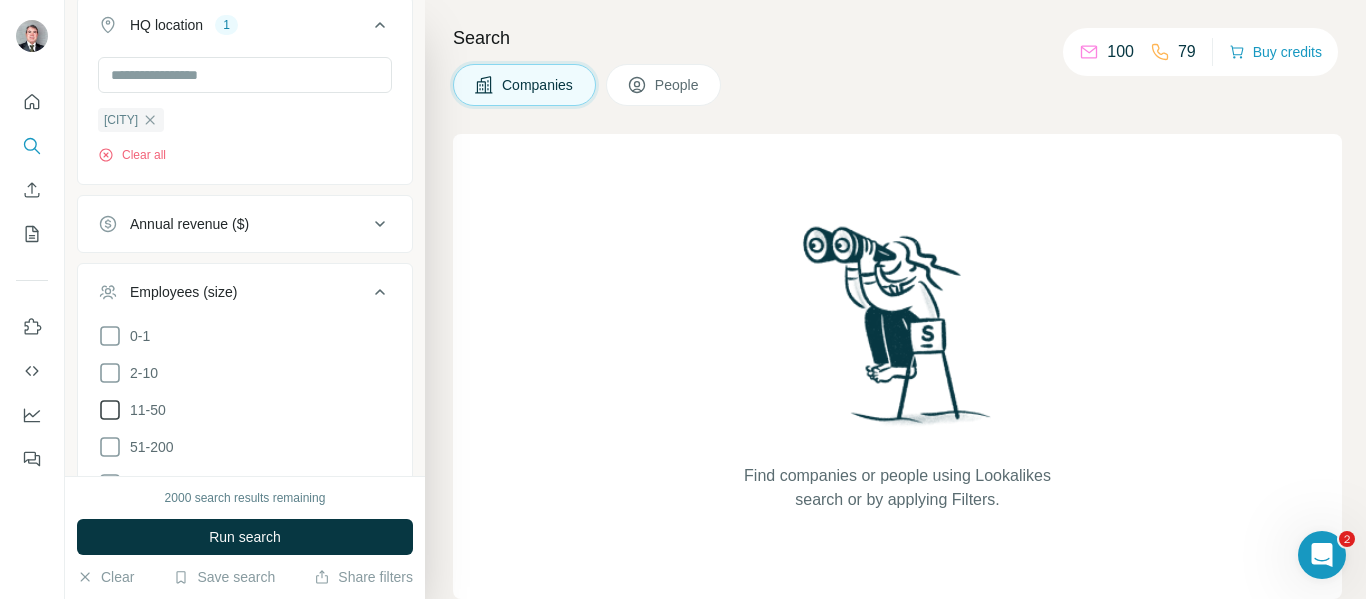 click on "11-50" at bounding box center [144, 410] 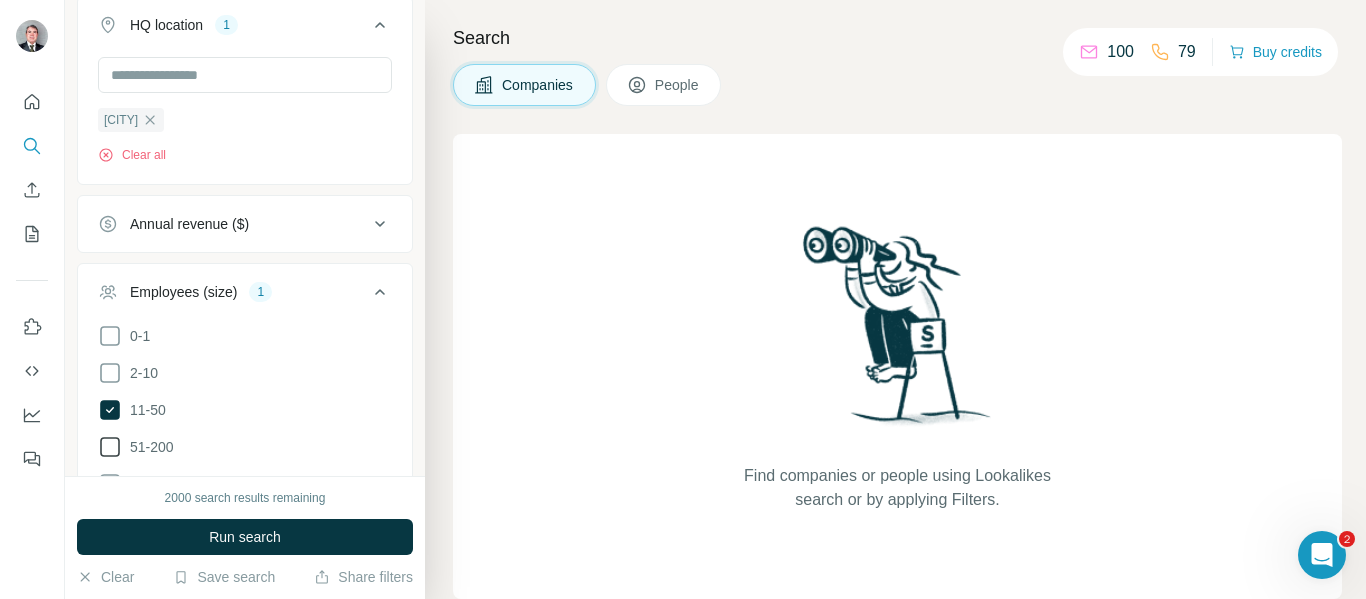 click on "51-200" at bounding box center (148, 447) 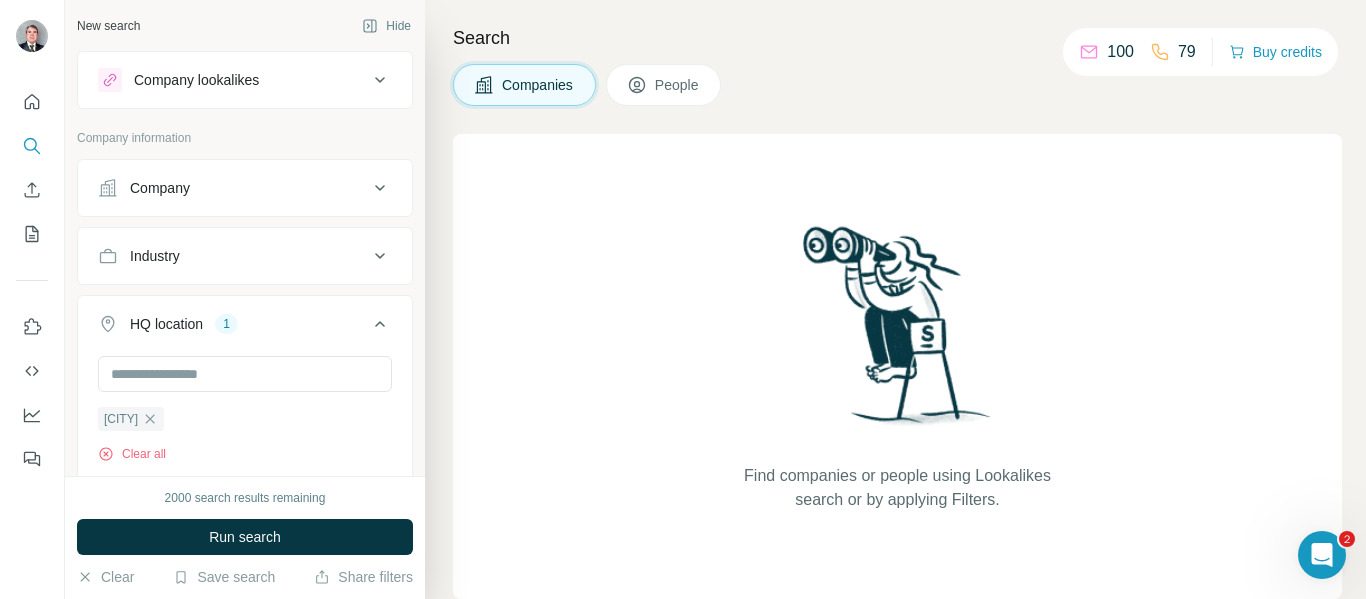 scroll, scrollTop: 0, scrollLeft: 0, axis: both 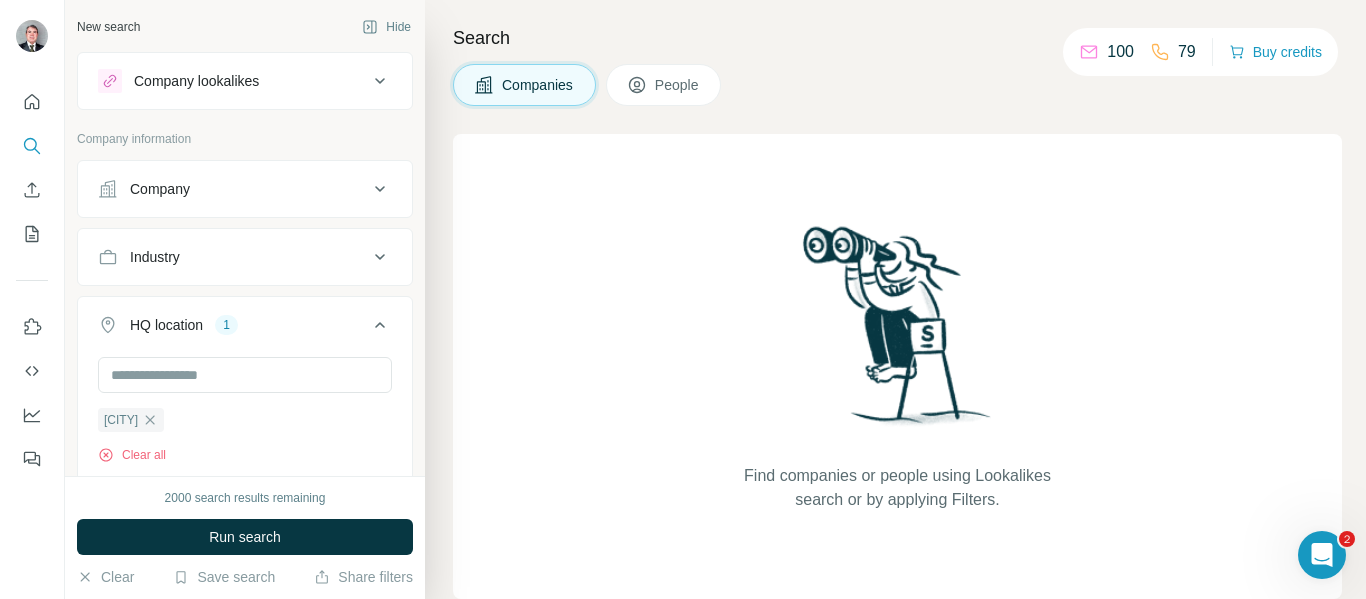 click on "Industry" at bounding box center (245, 257) 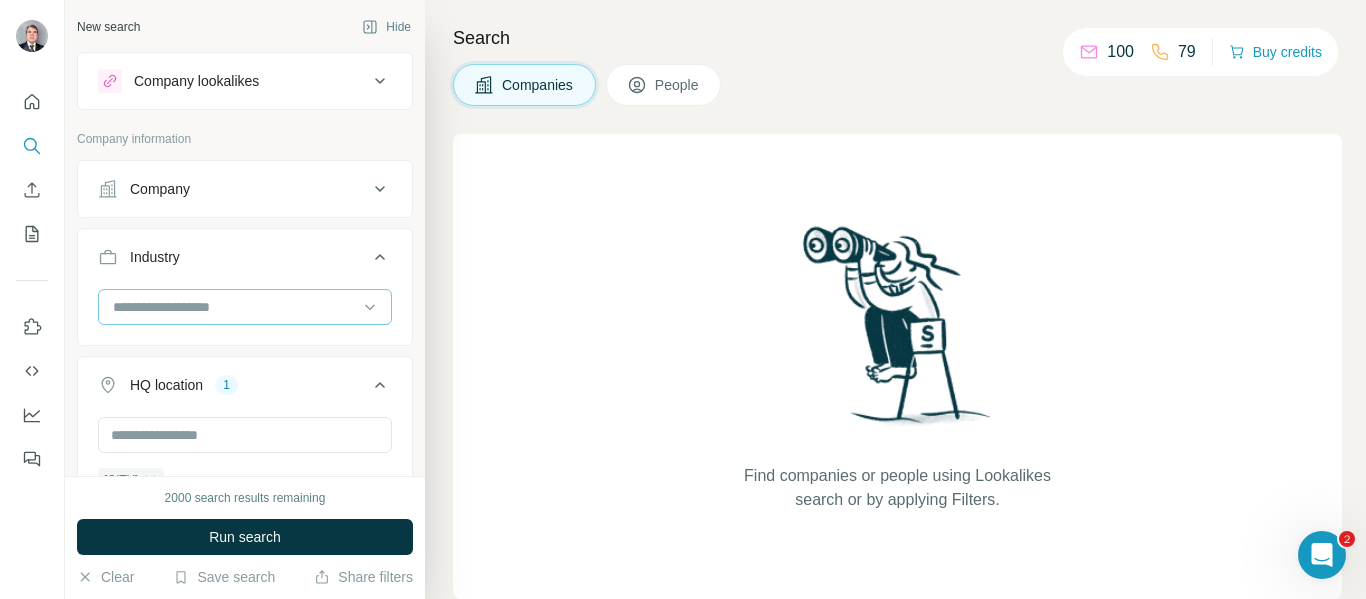 click at bounding box center [234, 307] 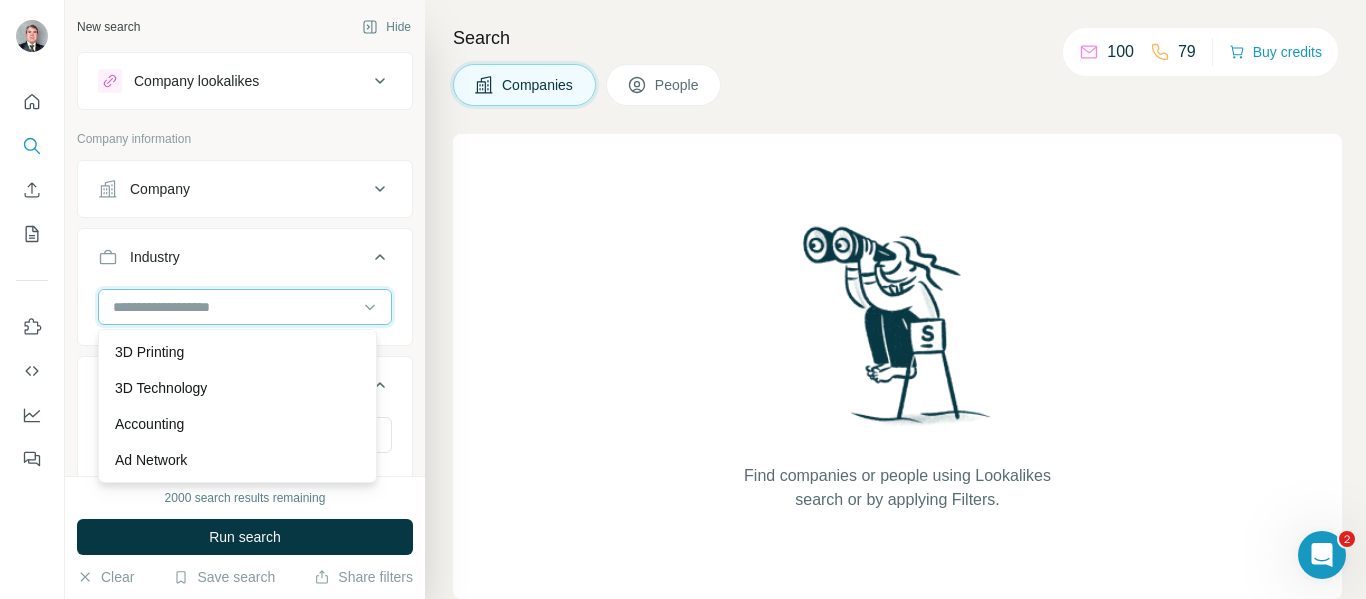 click at bounding box center (234, 307) 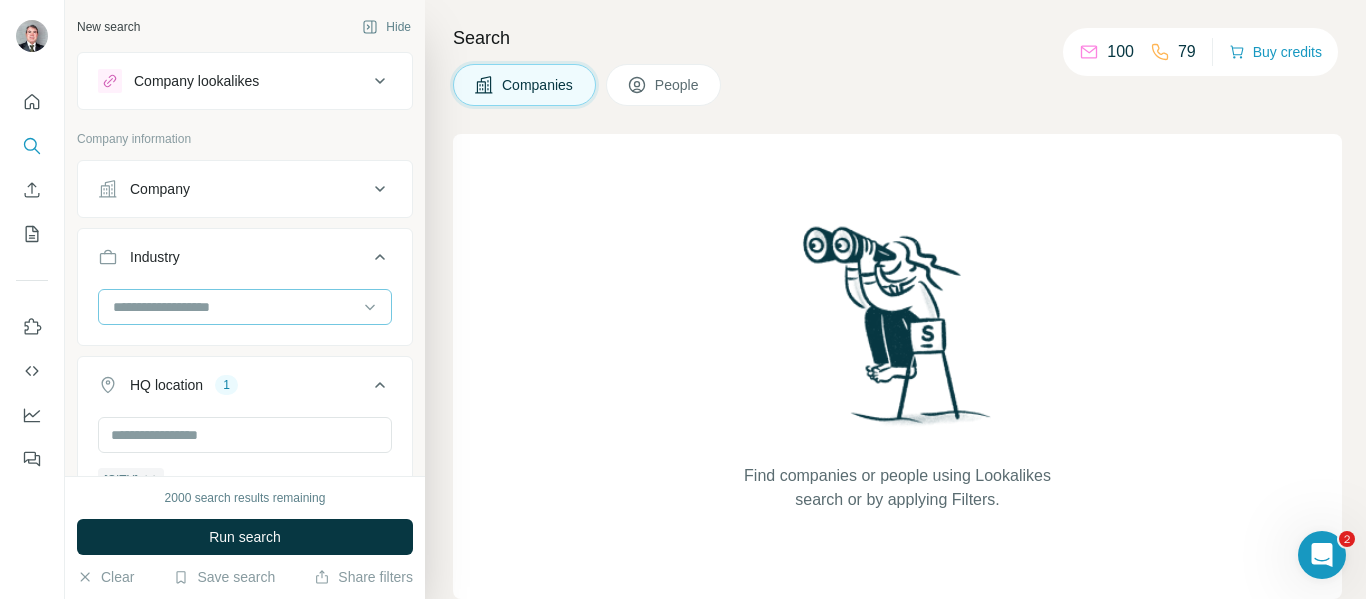 click at bounding box center (234, 307) 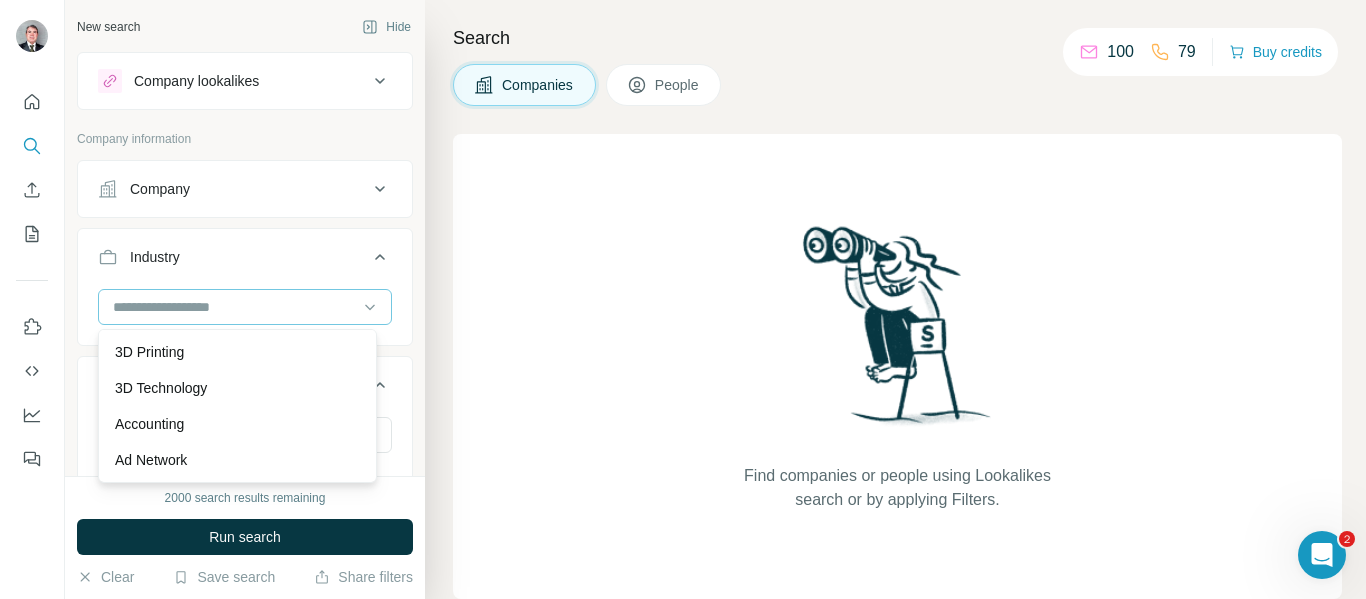 click at bounding box center [245, 307] 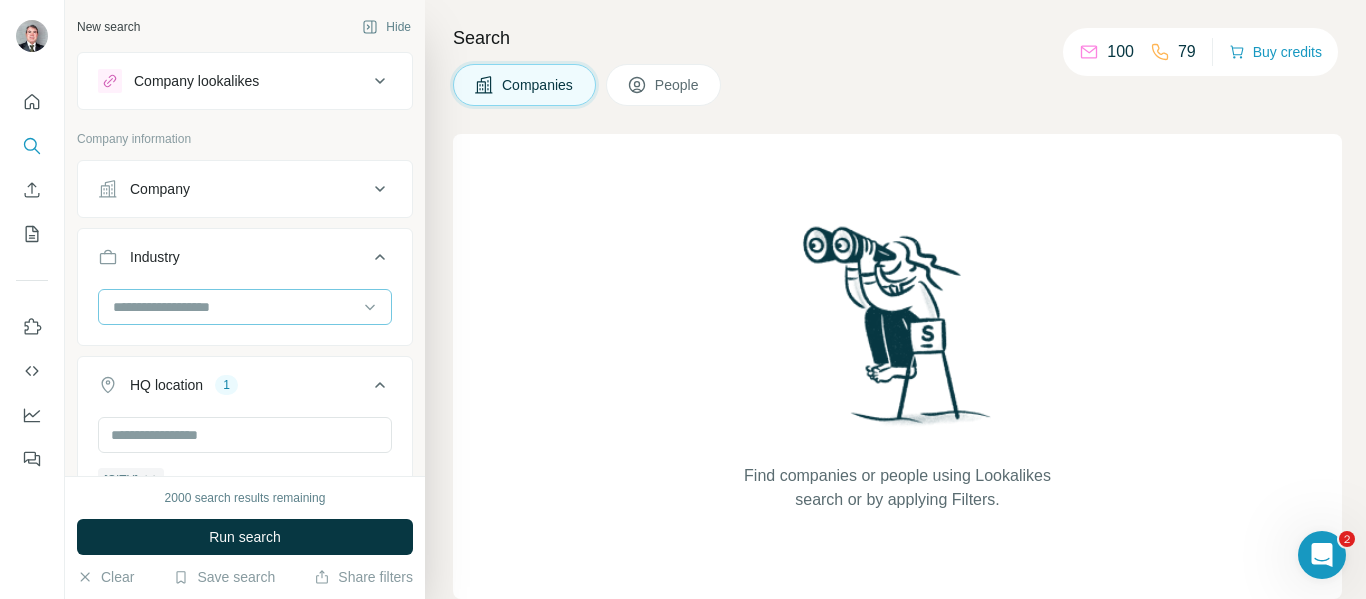click at bounding box center (234, 307) 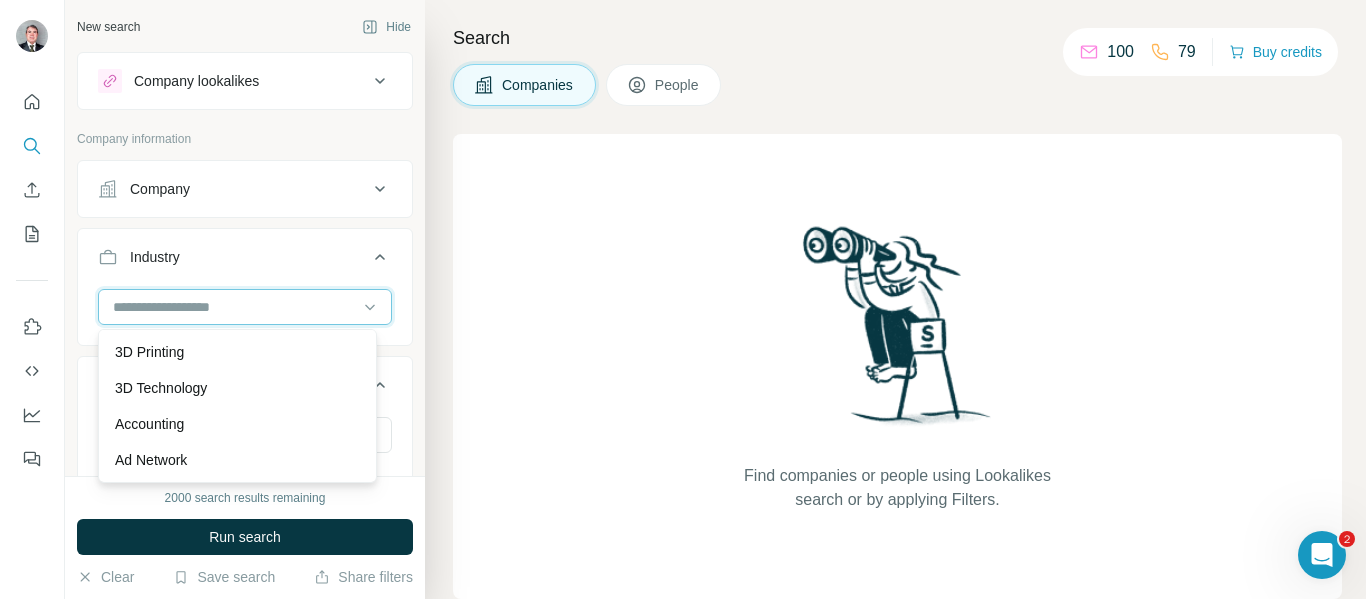 click at bounding box center [234, 307] 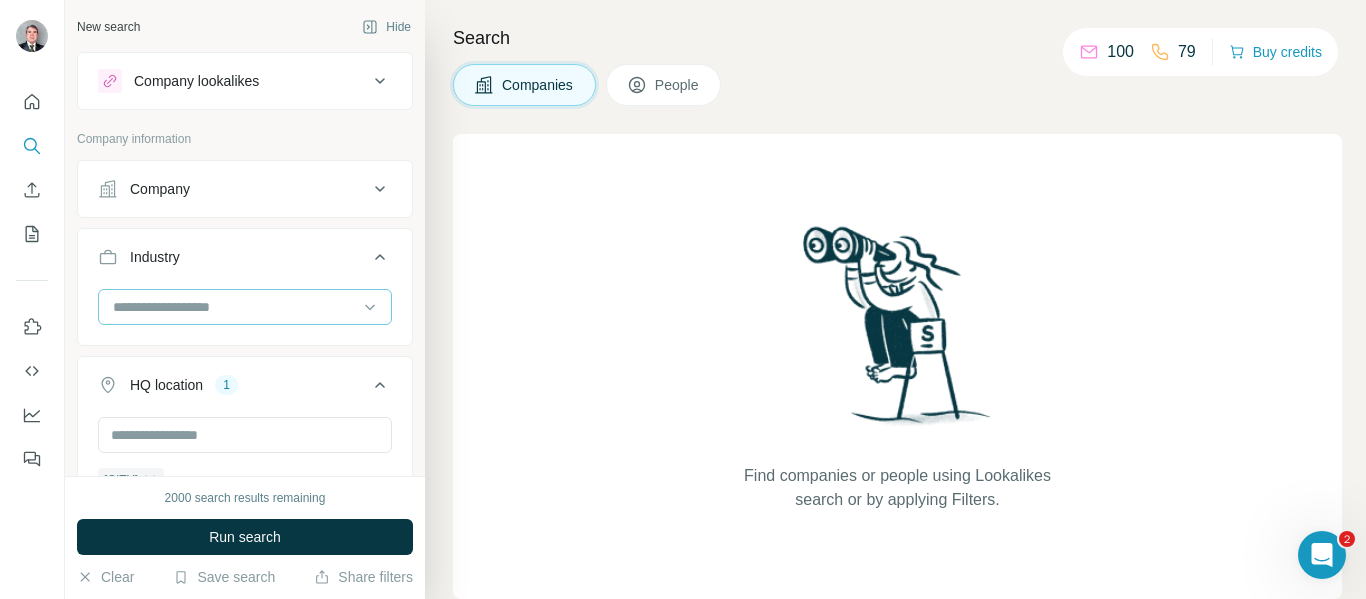 click at bounding box center (234, 307) 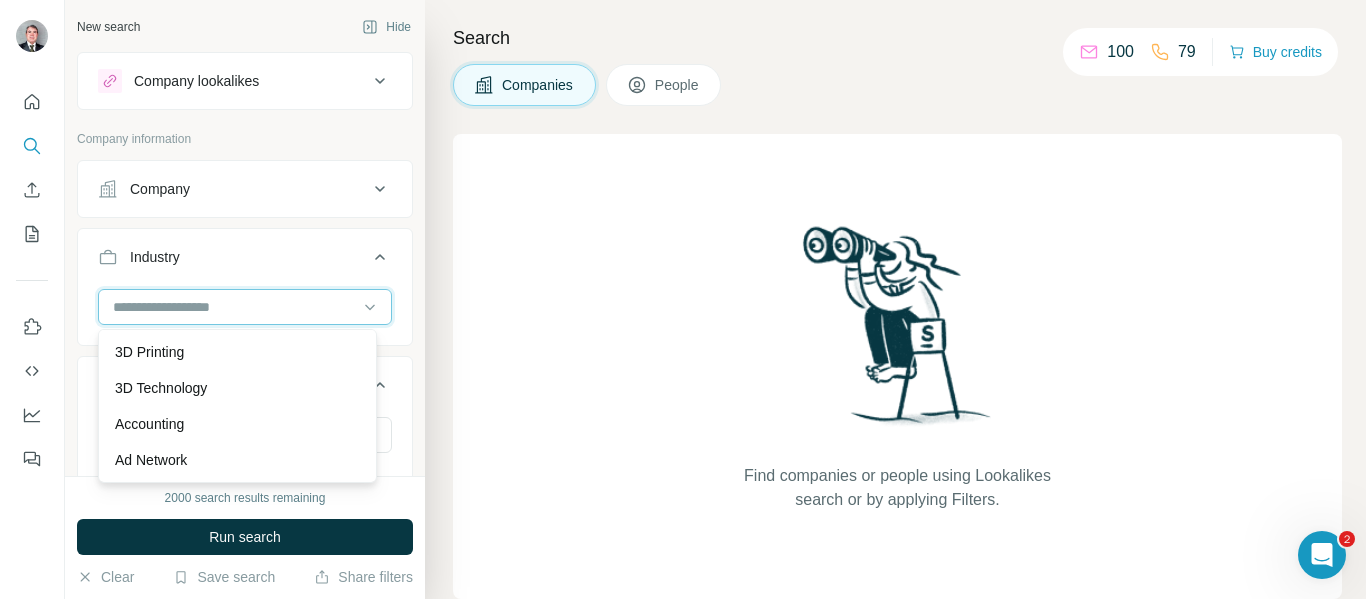 paste on "**********" 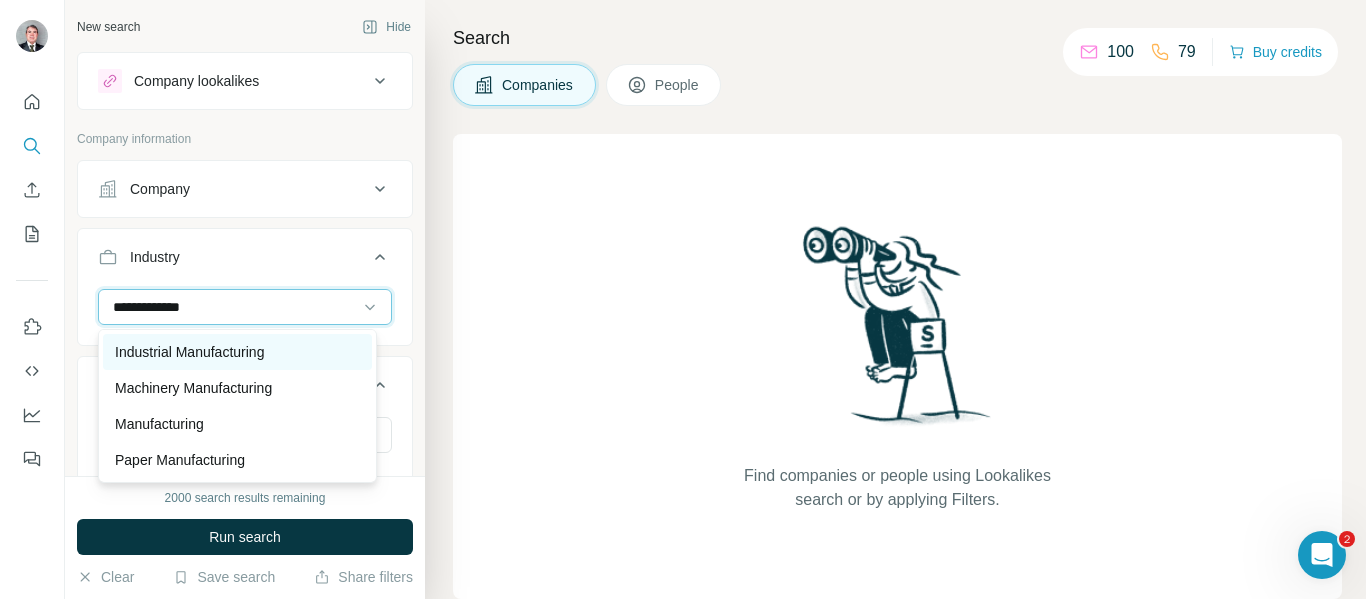 type on "**********" 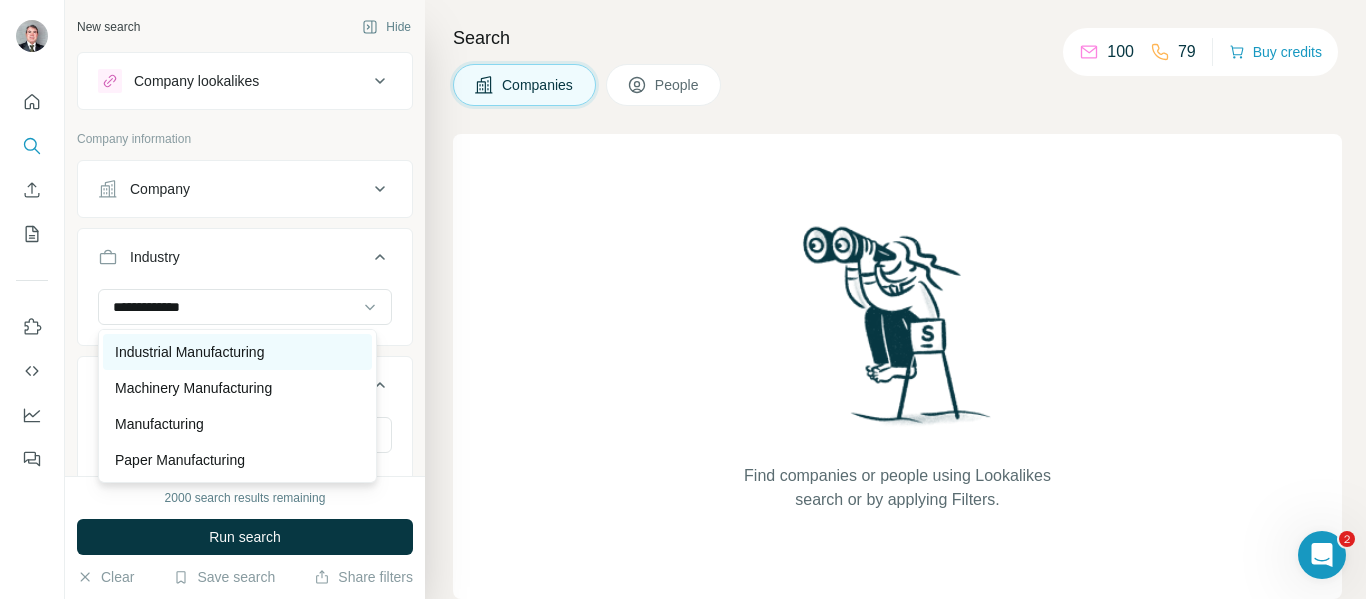 click on "Industrial Manufacturing" at bounding box center [189, 352] 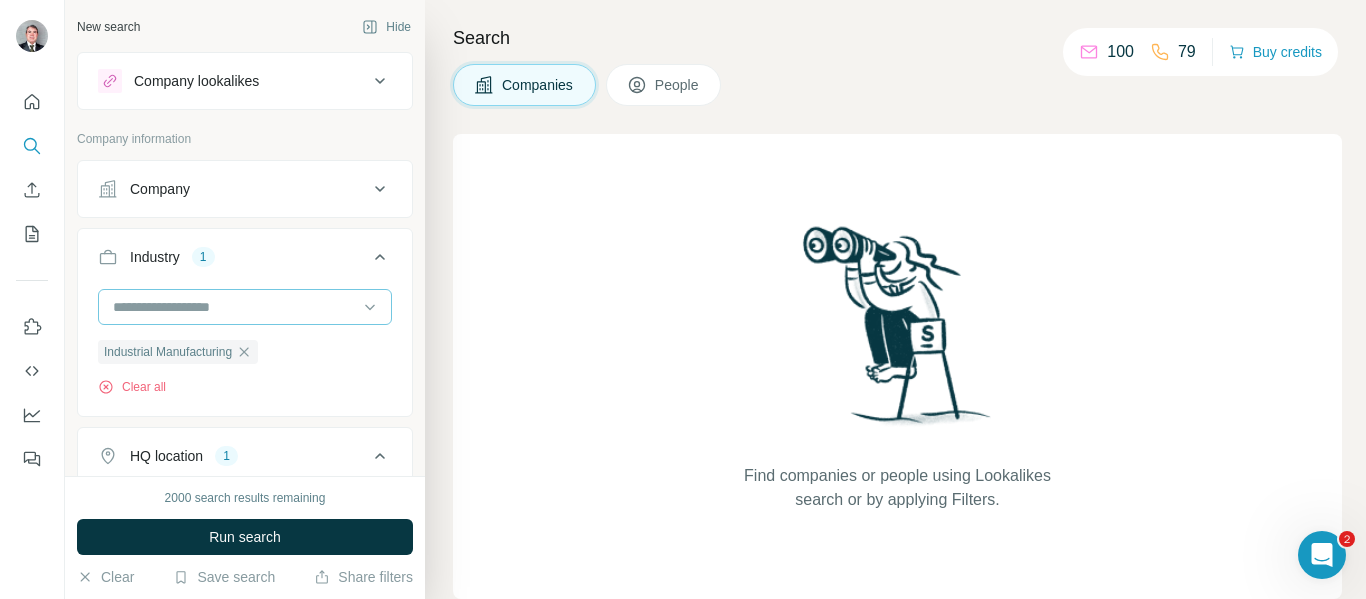 click at bounding box center [234, 307] 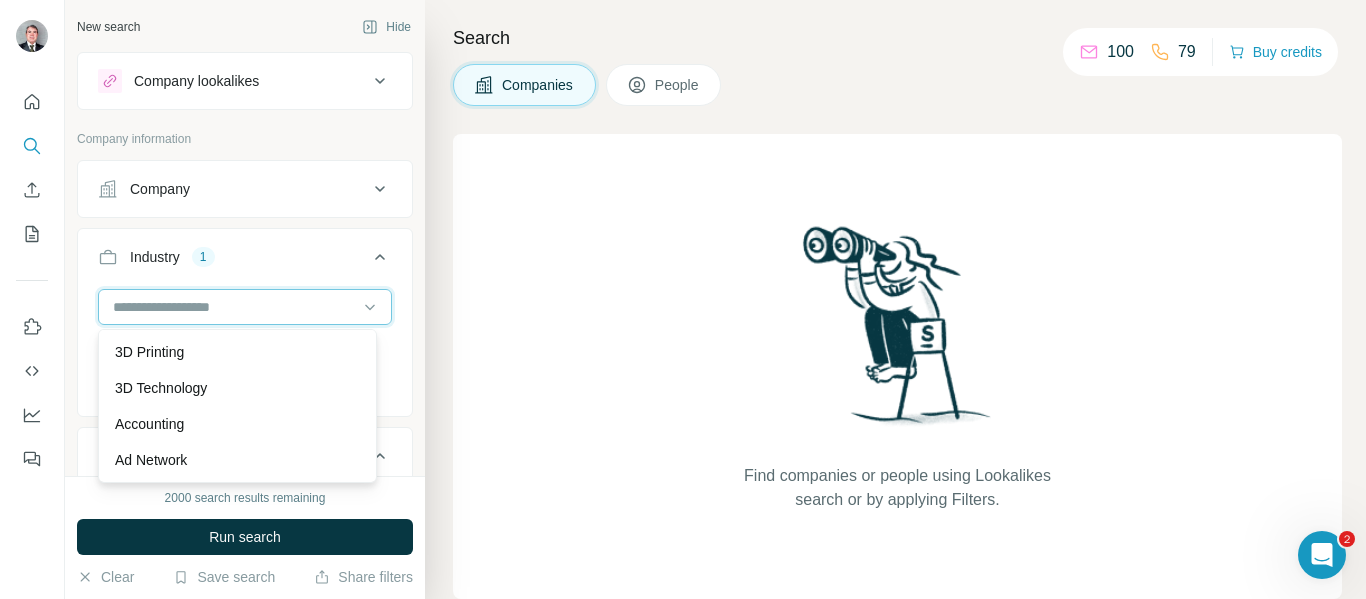 click at bounding box center (234, 307) 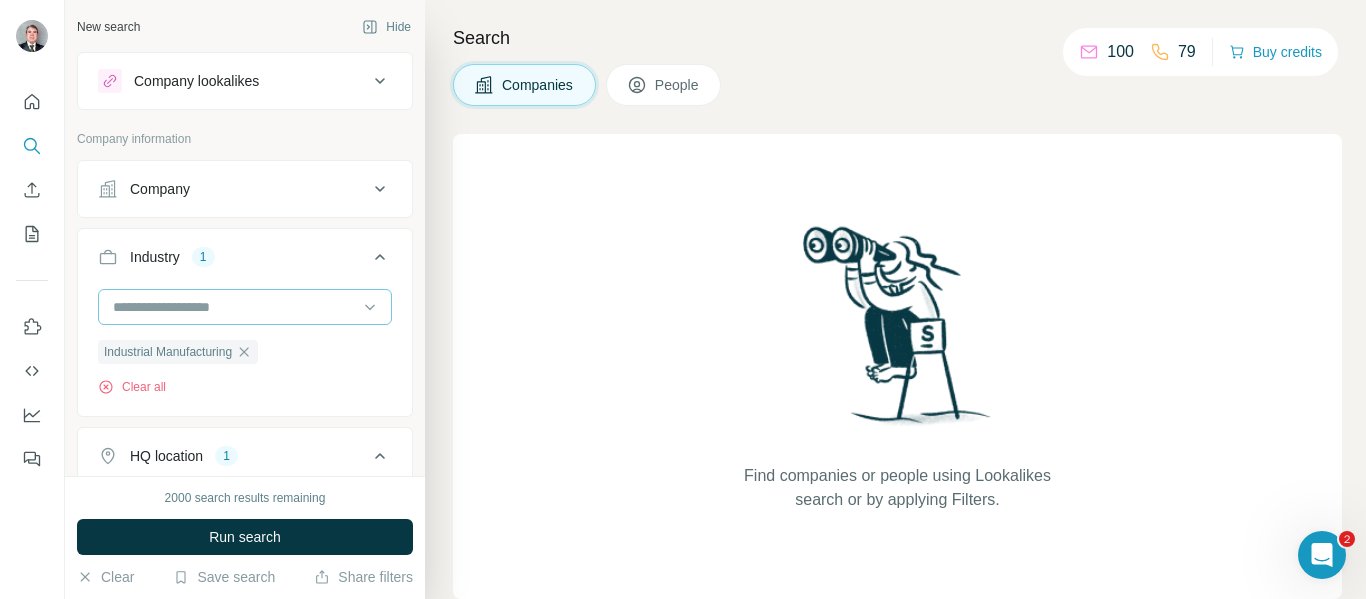 click at bounding box center [234, 307] 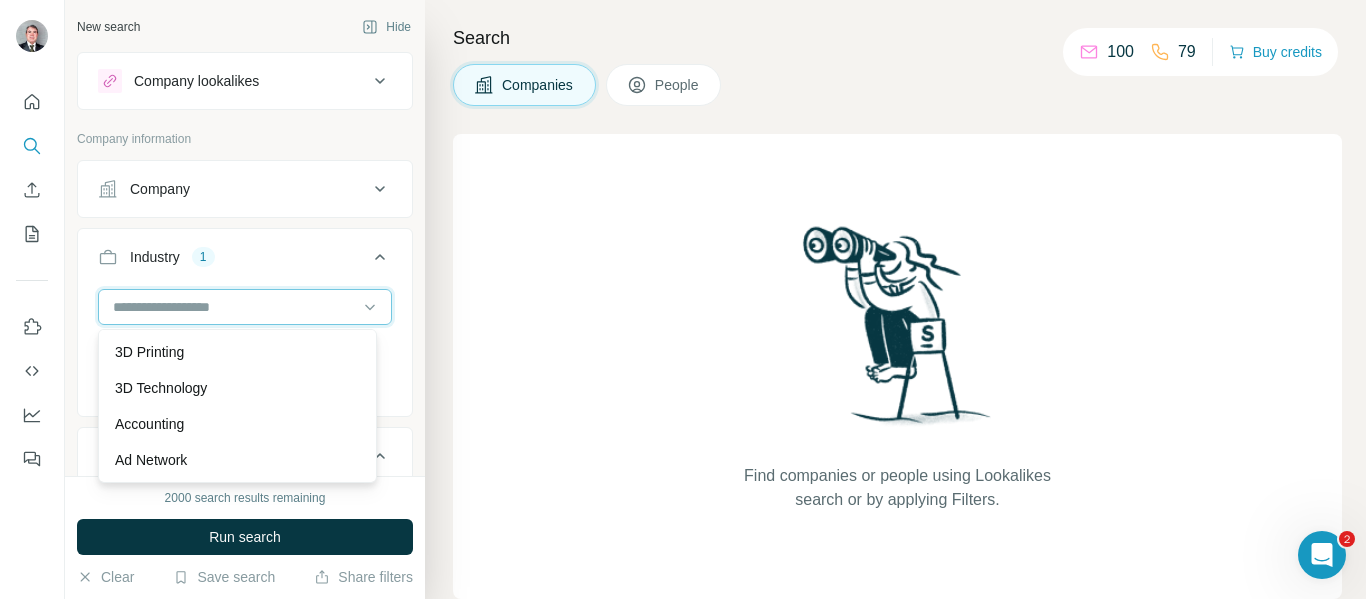 paste on "**********" 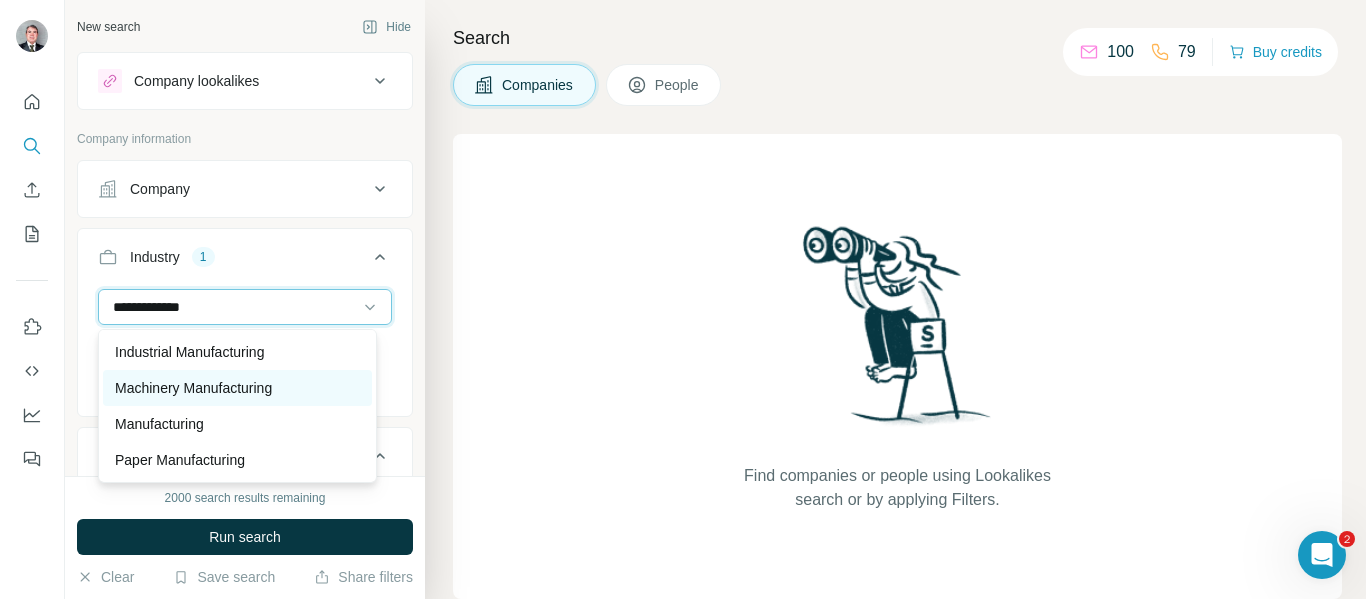 type on "**********" 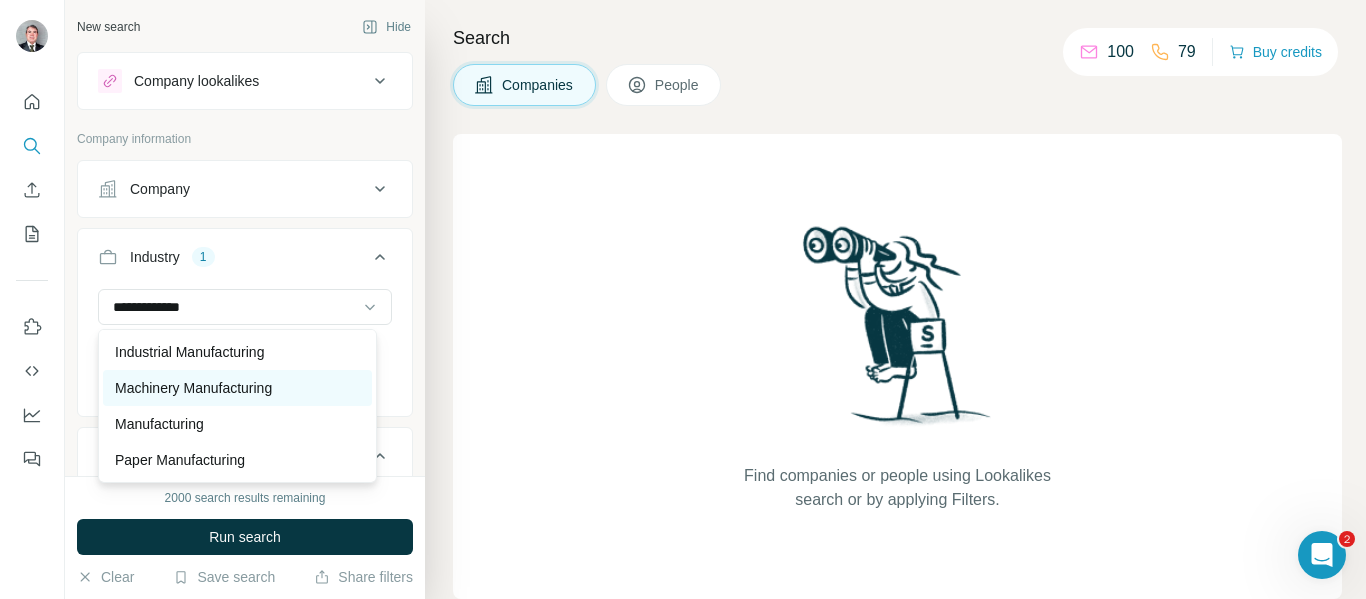 click on "Machinery Manufacturing" at bounding box center [193, 388] 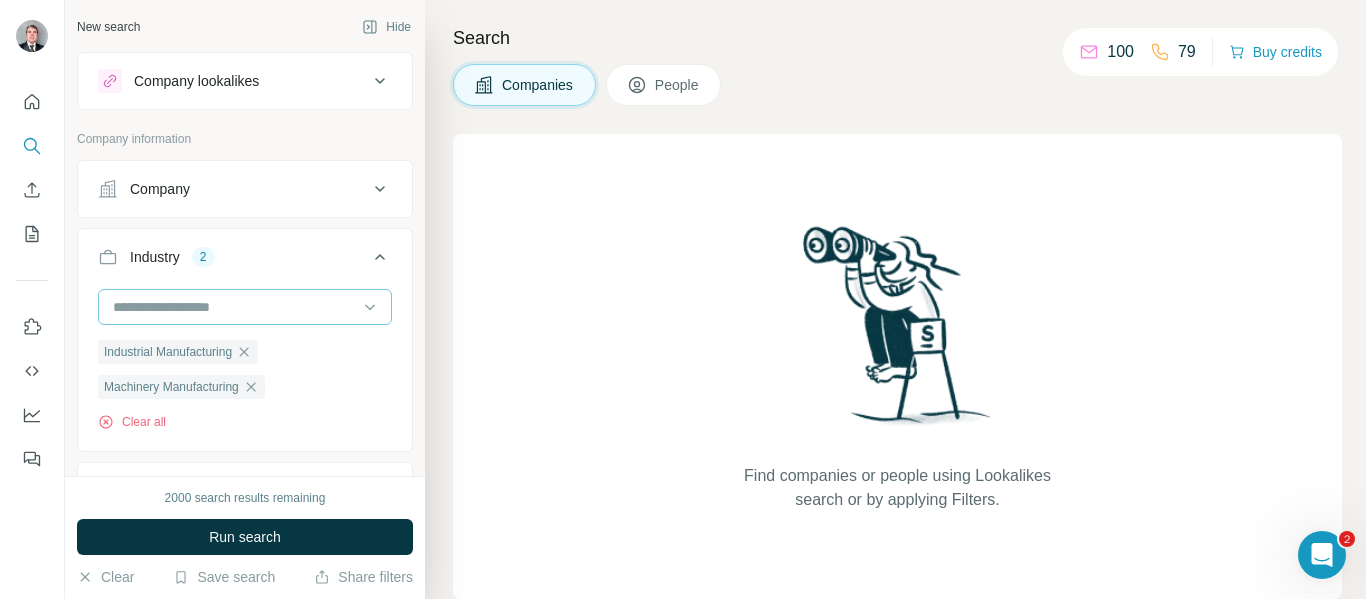 click at bounding box center (234, 307) 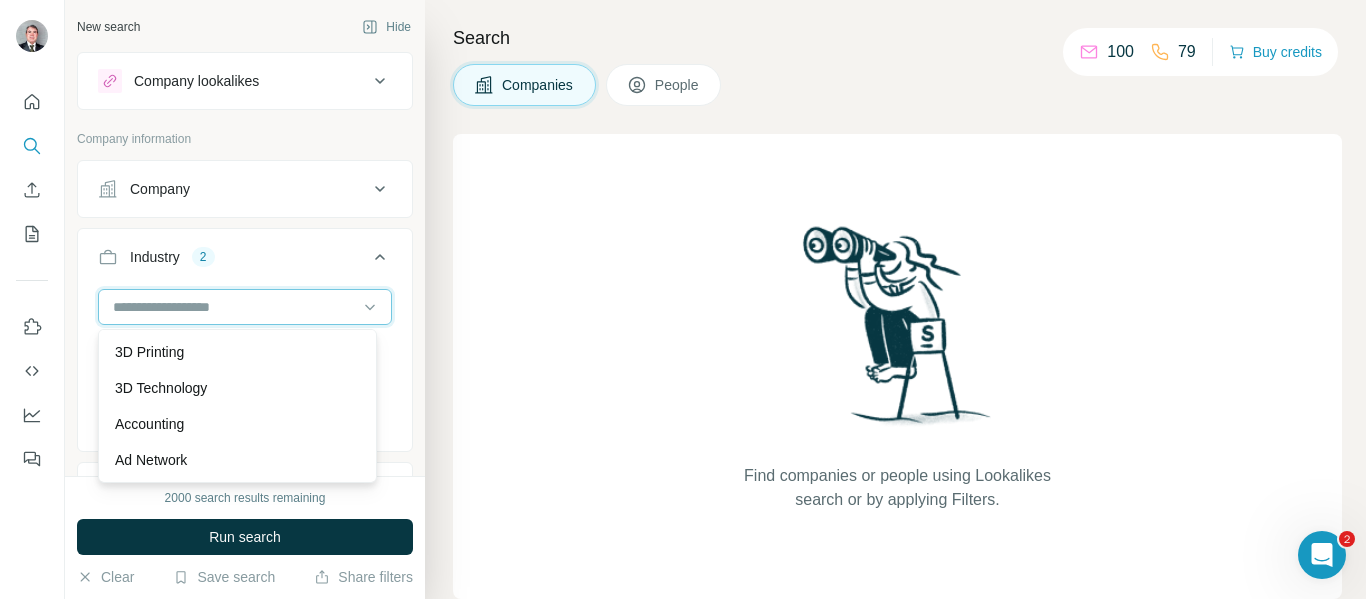 click at bounding box center [234, 307] 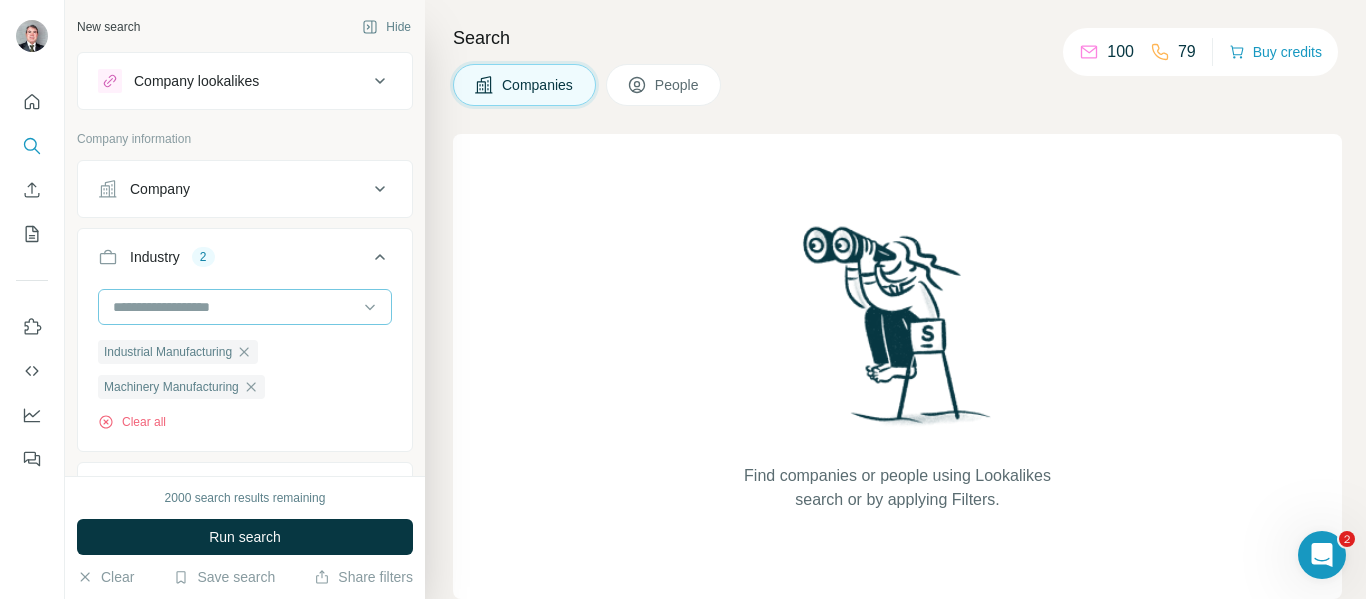 click at bounding box center (234, 307) 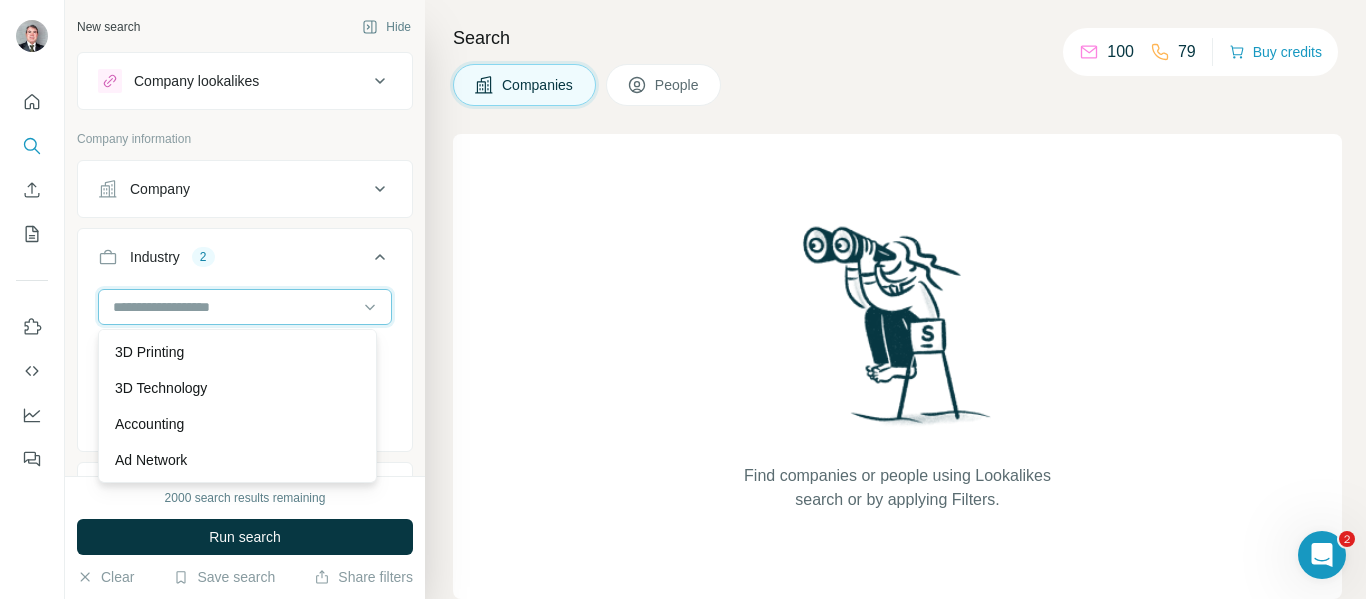 click at bounding box center (234, 307) 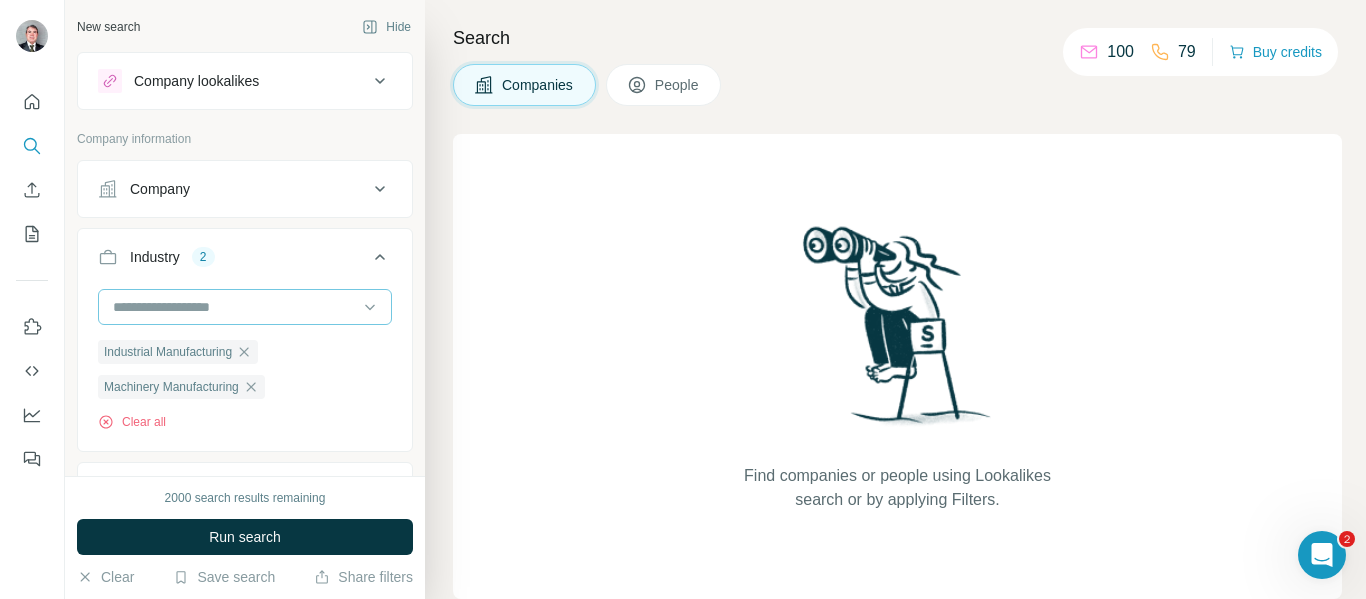 click at bounding box center [234, 307] 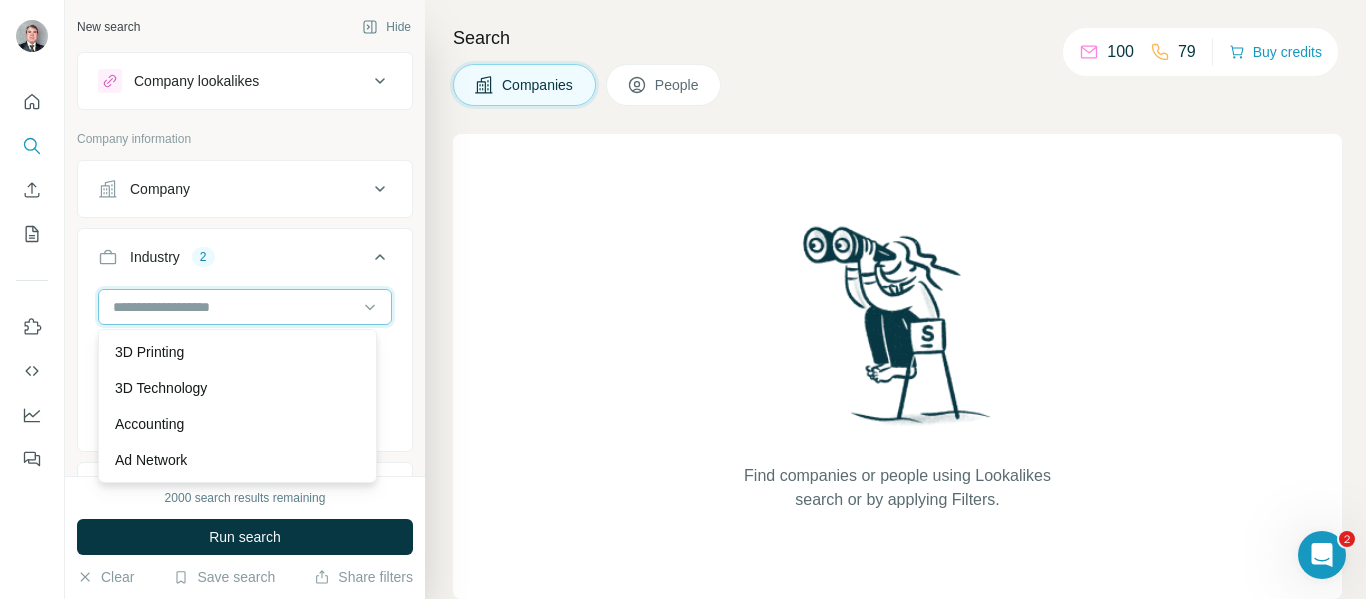 paste on "**********" 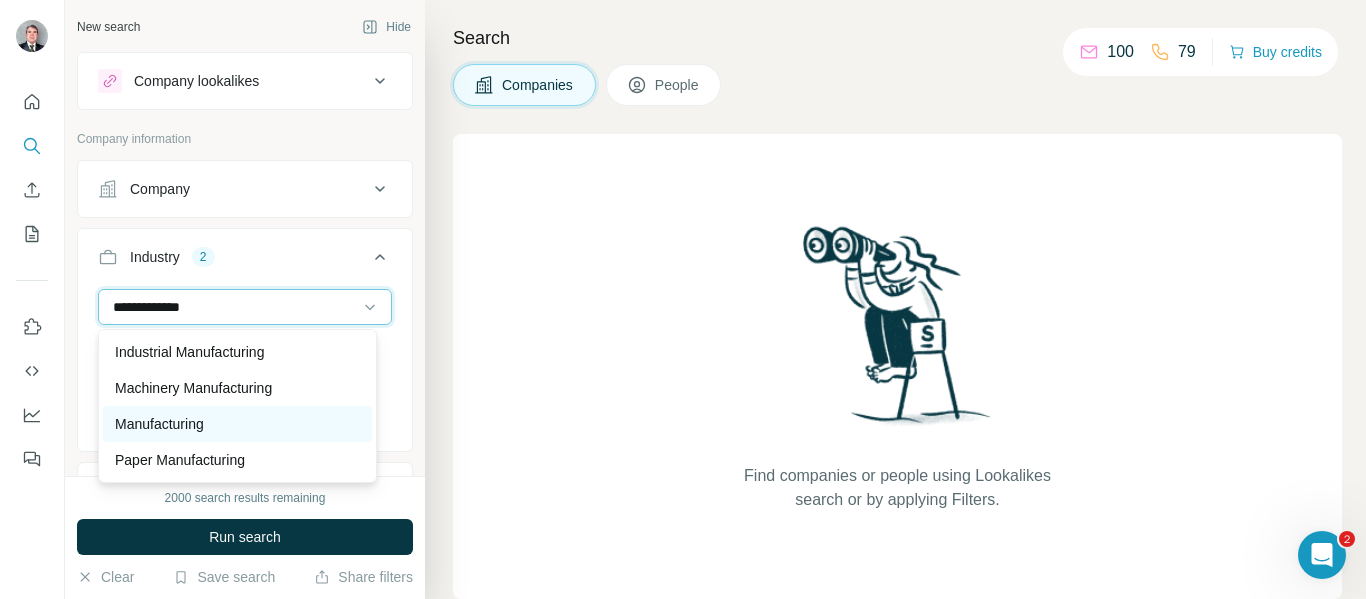 type on "**********" 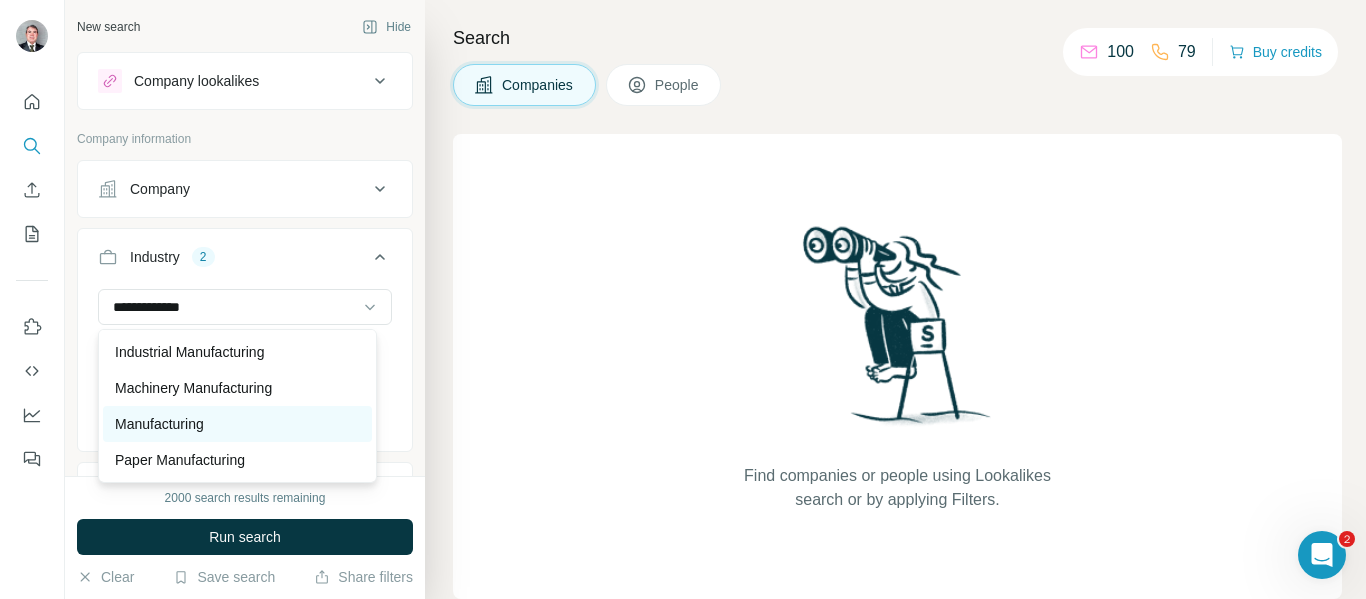 click on "Manufacturing" at bounding box center [159, 424] 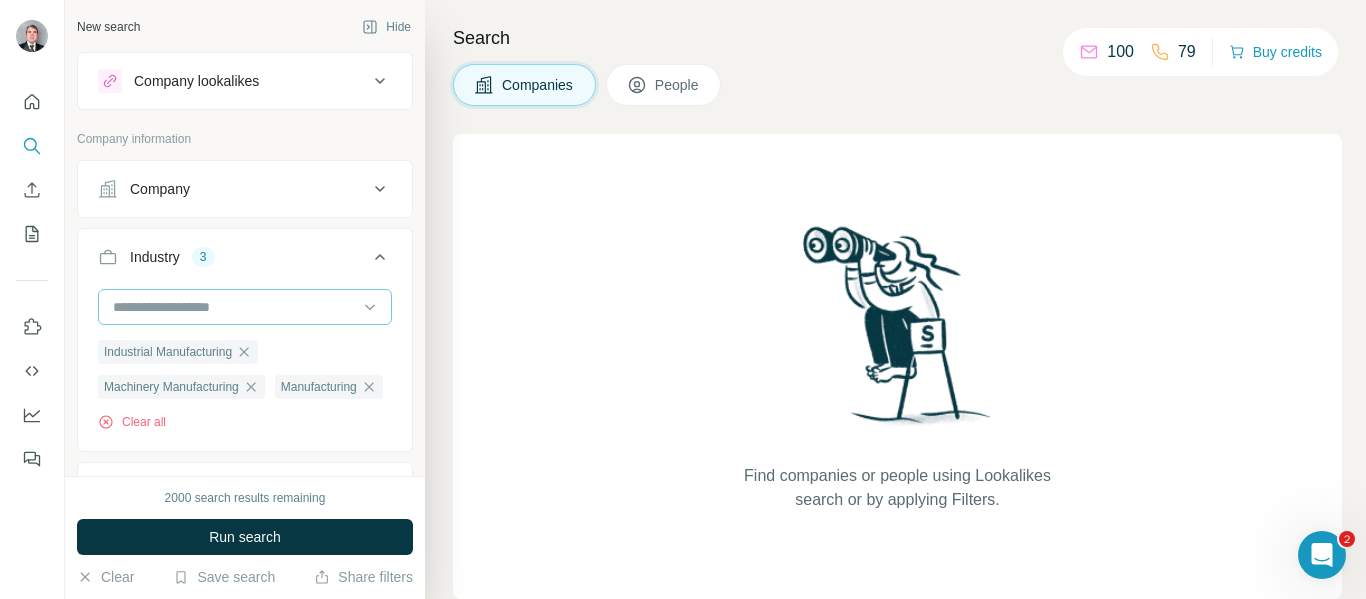 click at bounding box center [234, 307] 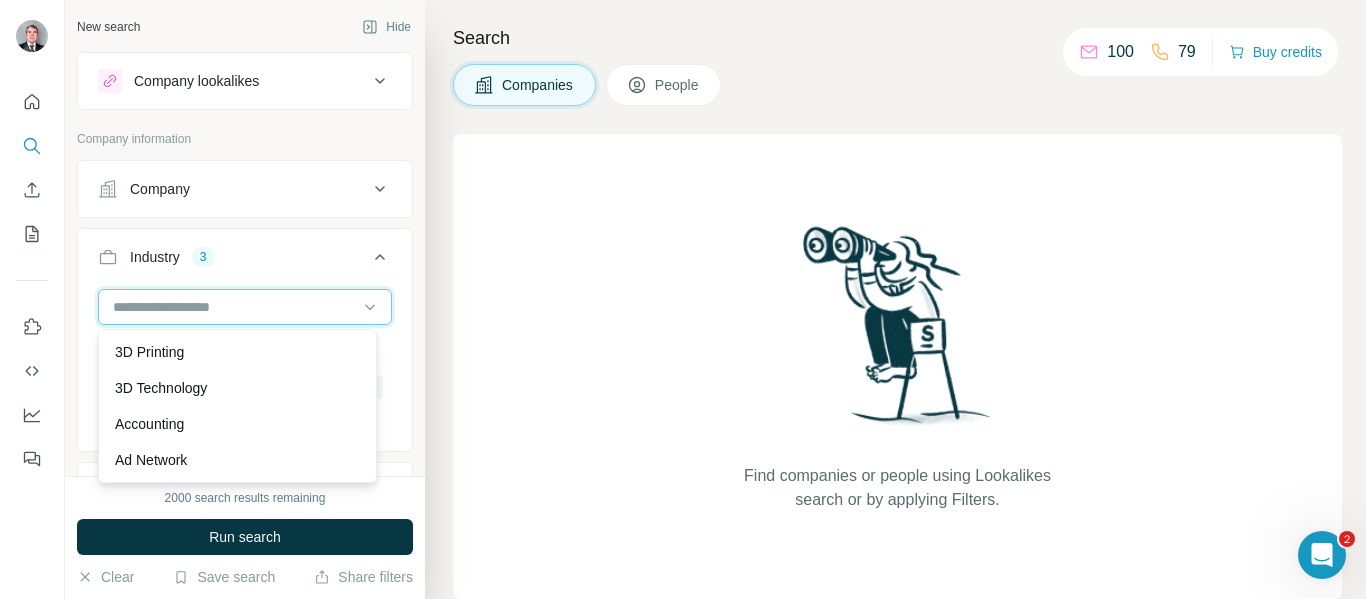 click at bounding box center (234, 307) 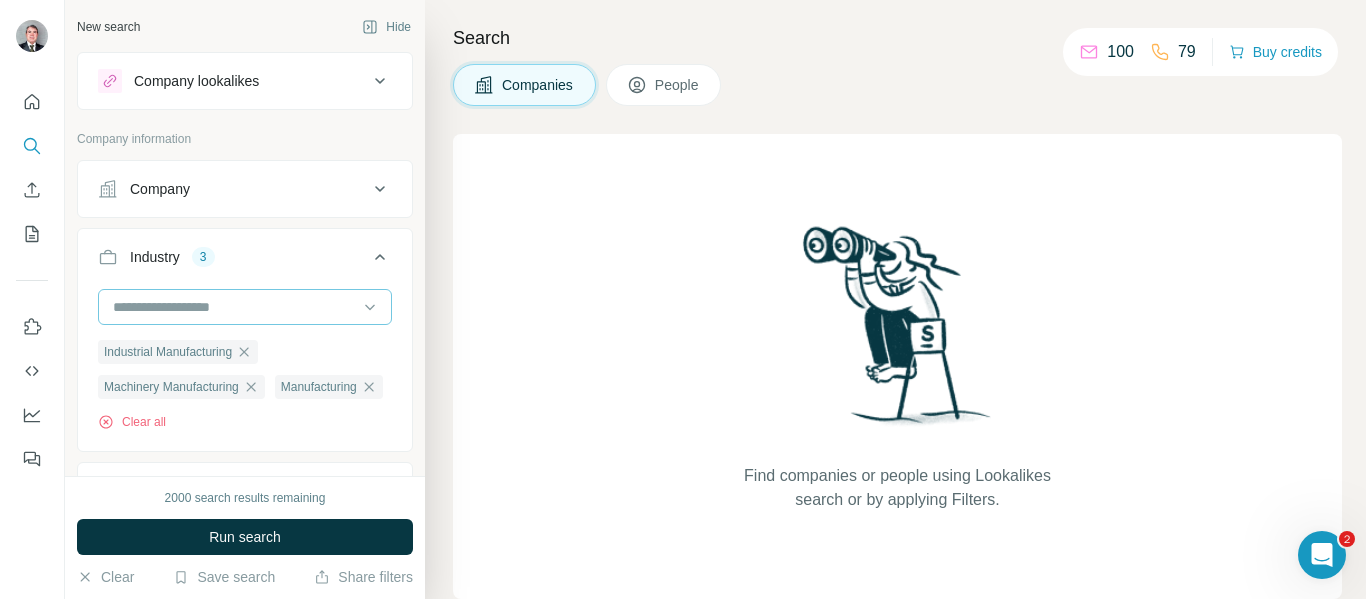 click at bounding box center [234, 307] 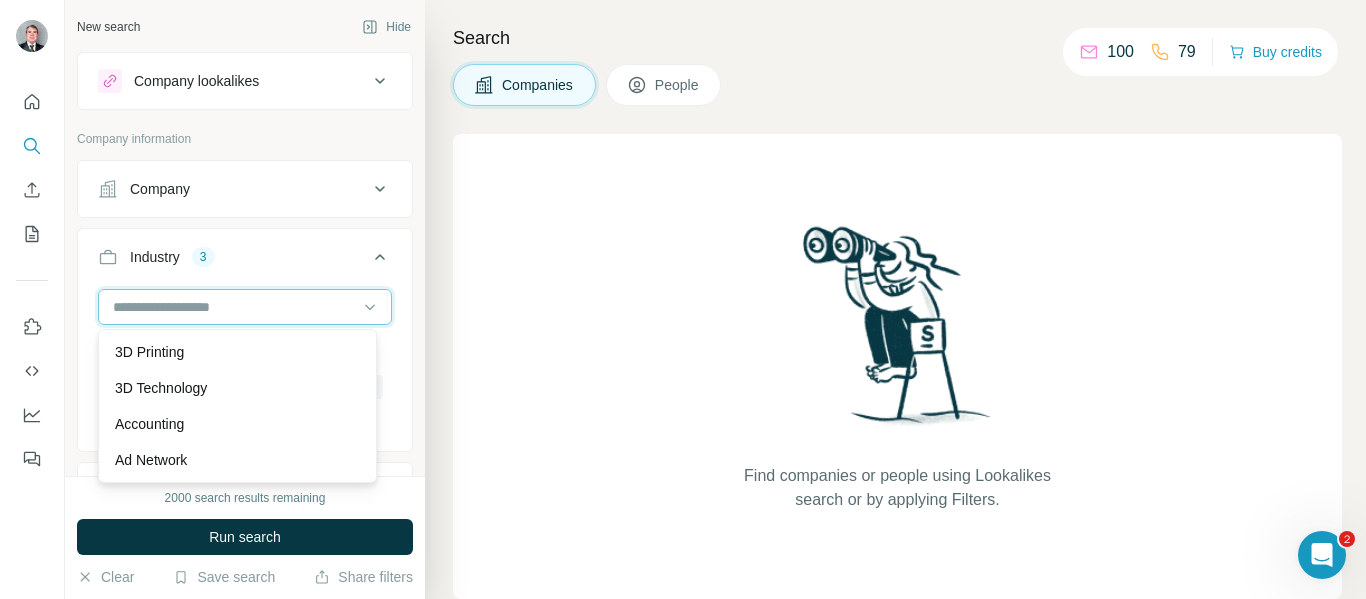 click at bounding box center (234, 307) 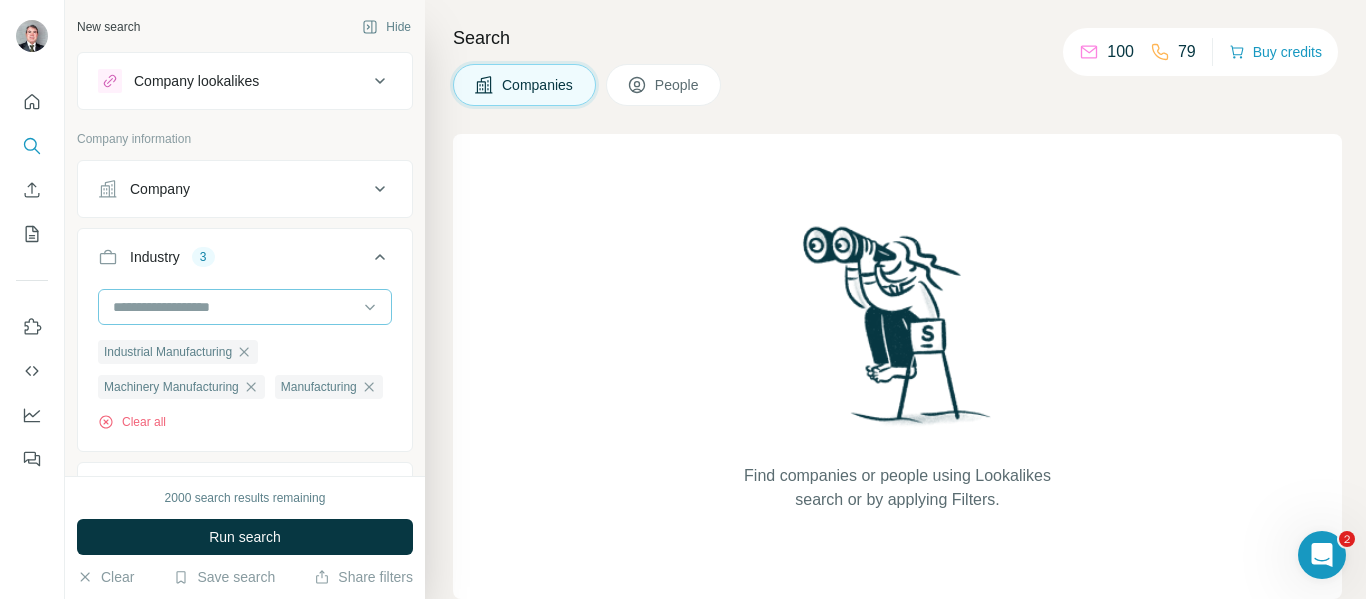 click at bounding box center (234, 307) 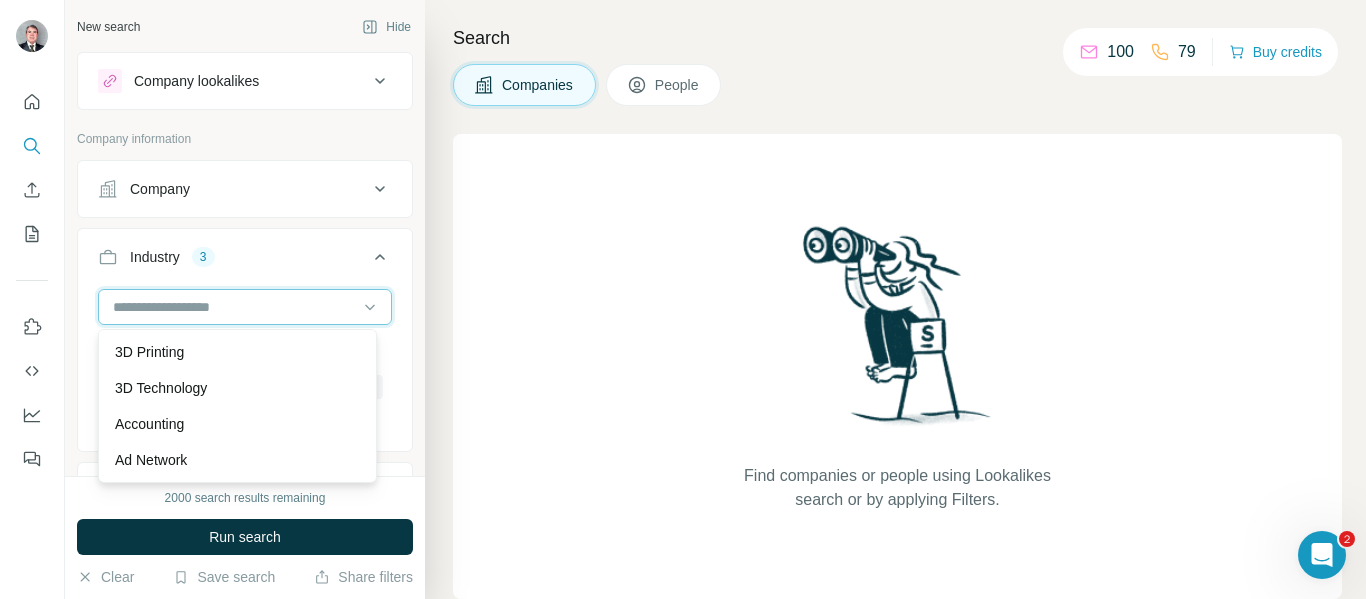 click at bounding box center [234, 307] 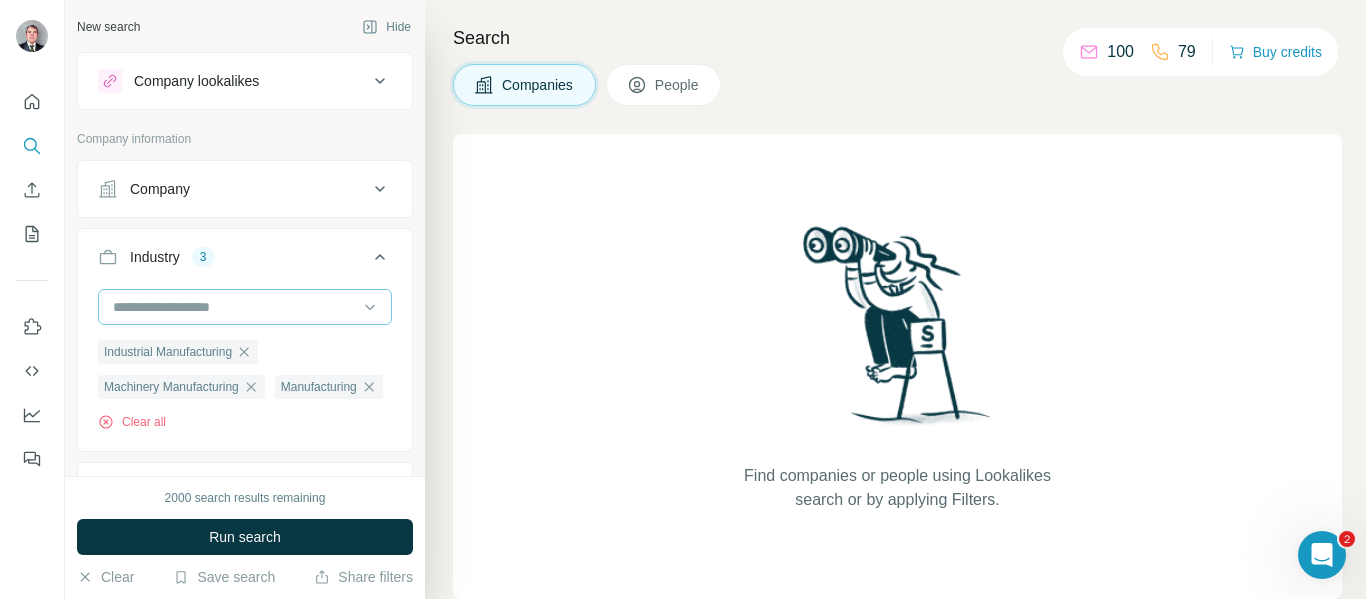 click at bounding box center (234, 307) 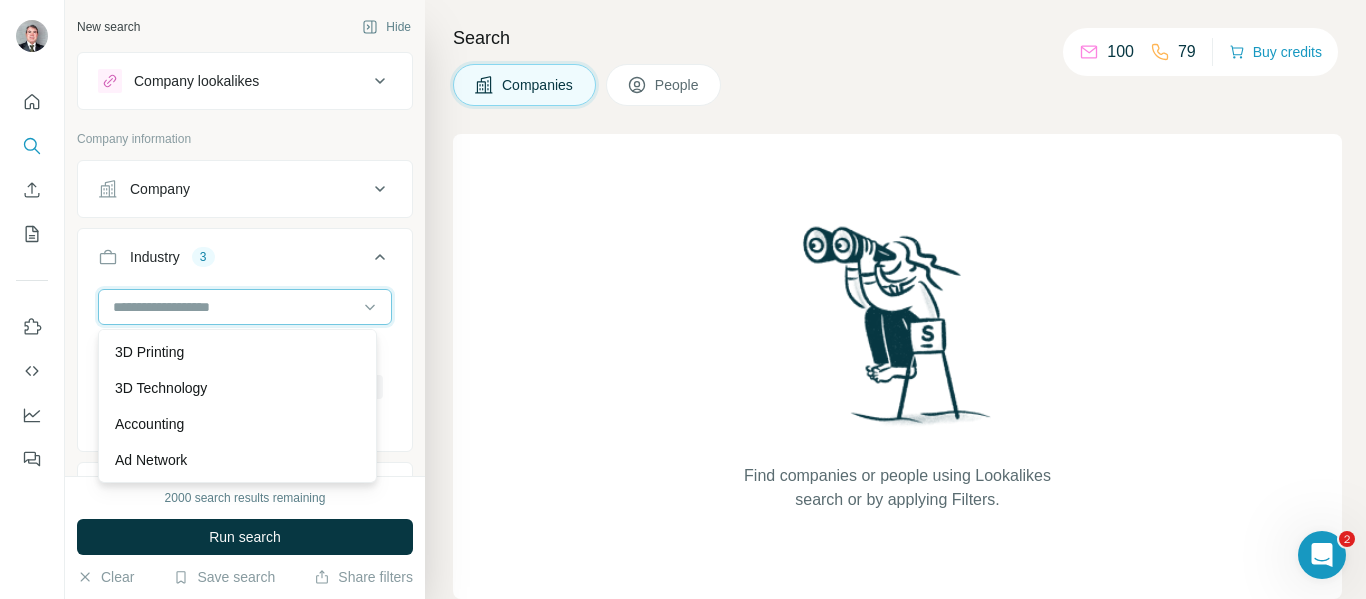 click at bounding box center (234, 307) 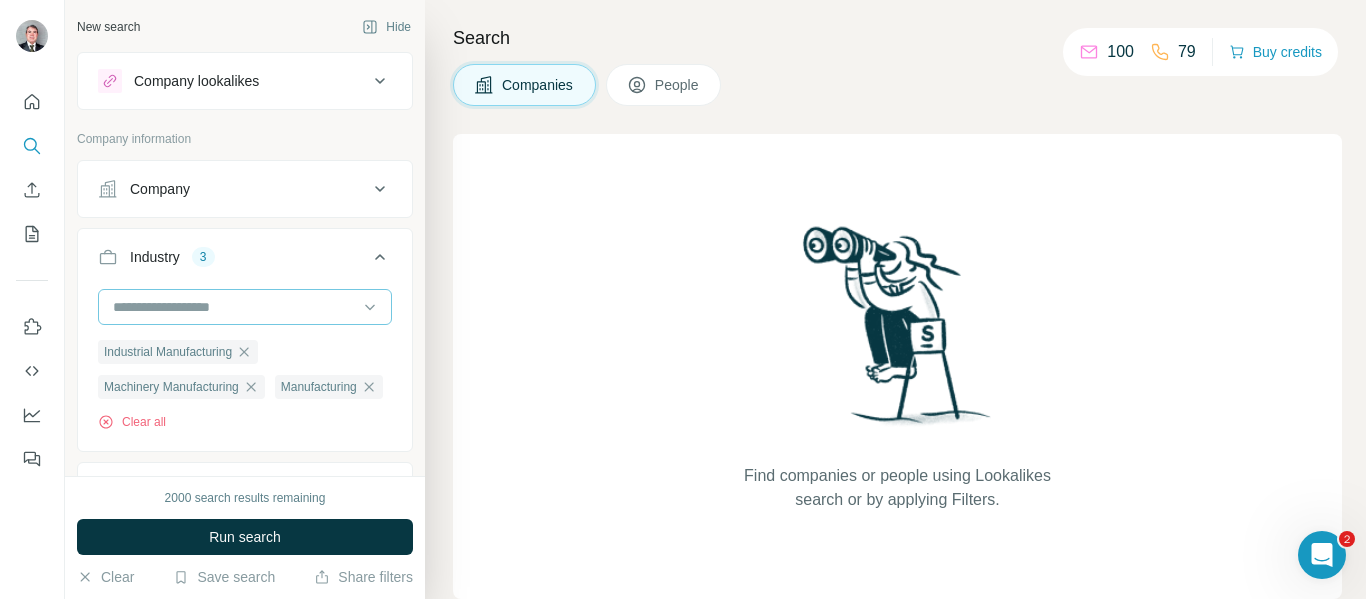 click at bounding box center [234, 307] 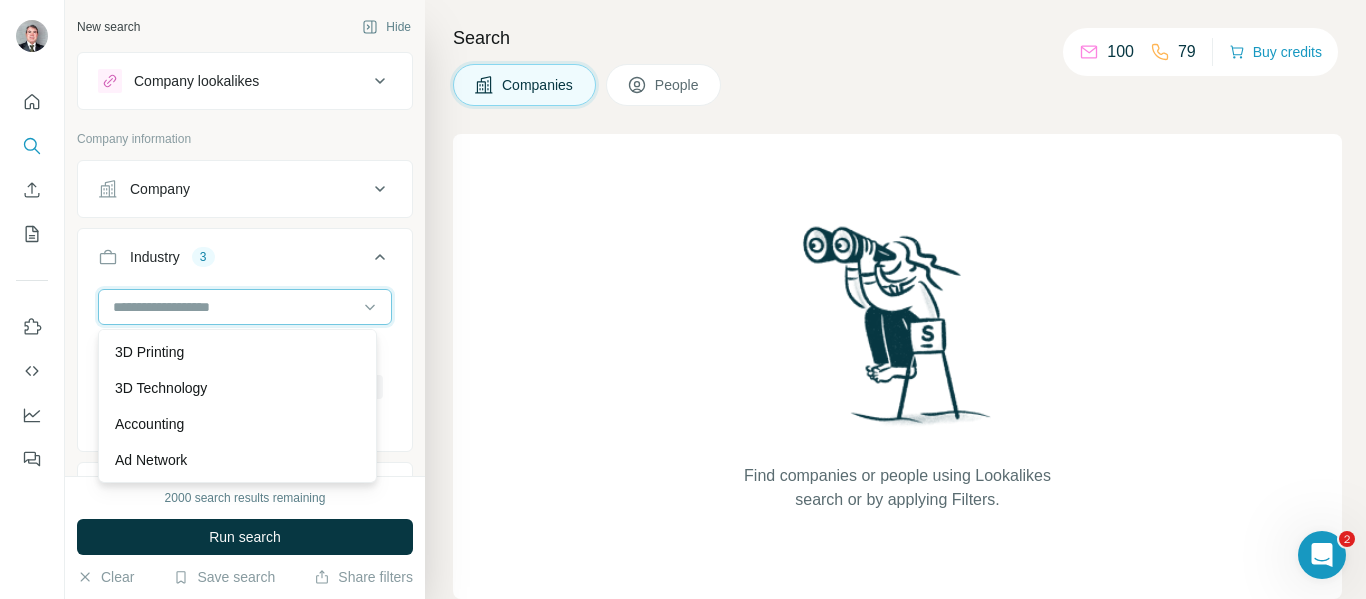 click at bounding box center [234, 307] 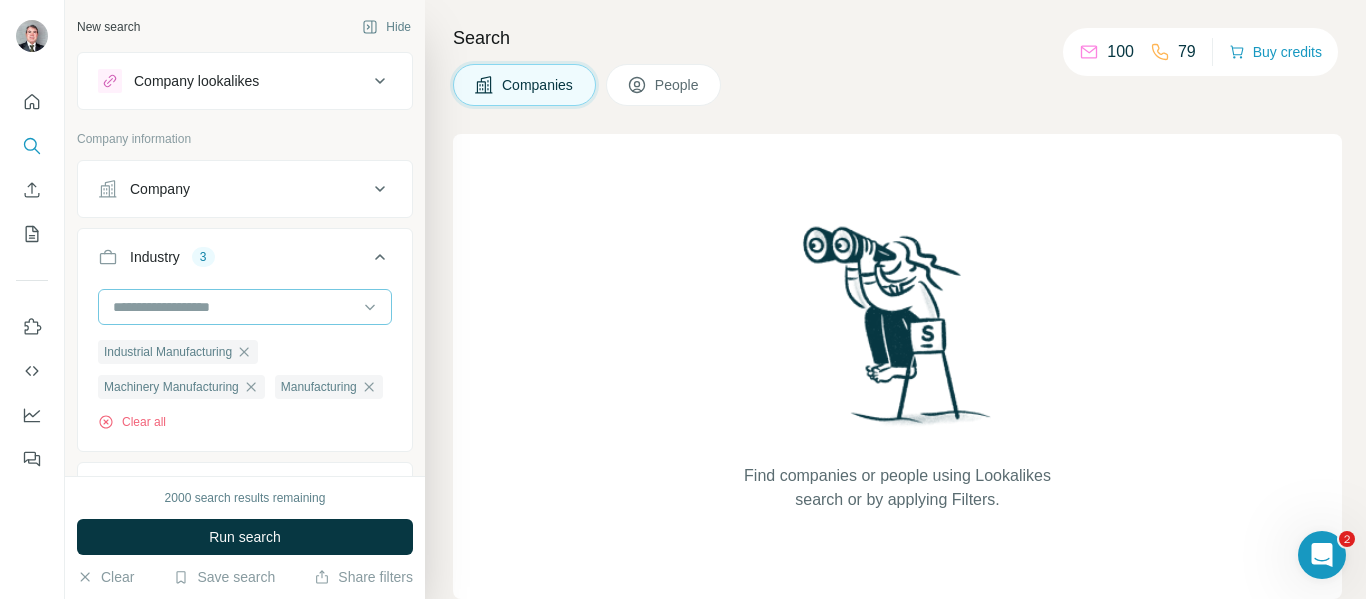 click at bounding box center (234, 307) 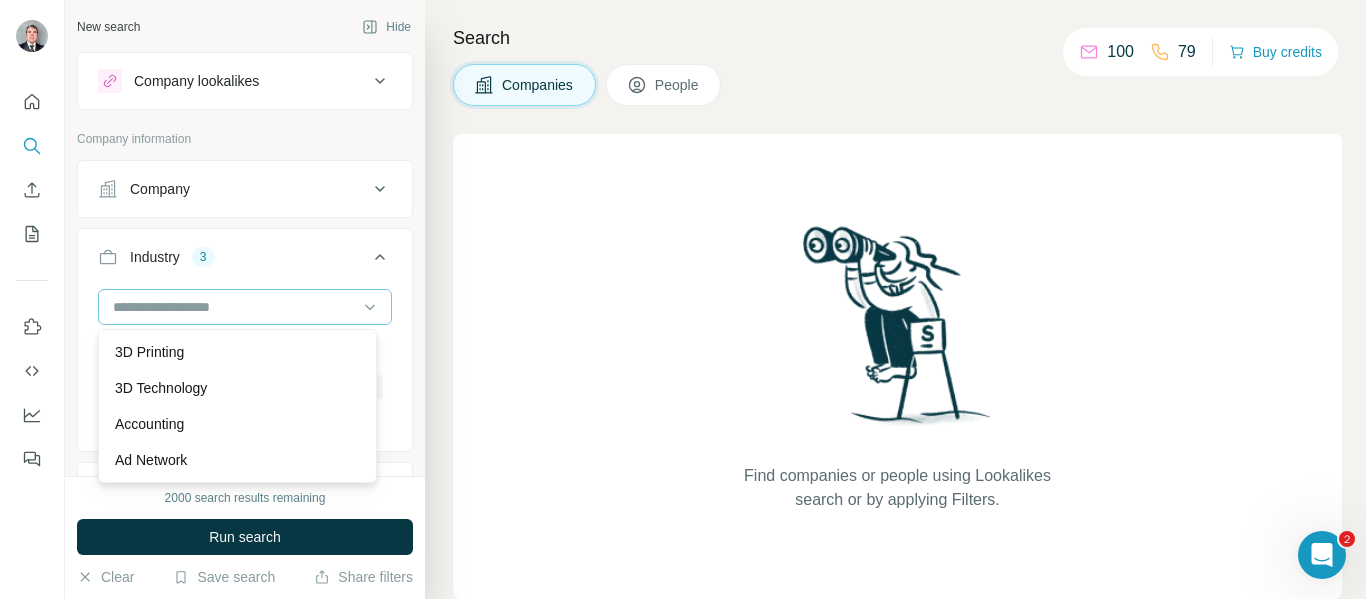 click at bounding box center [234, 307] 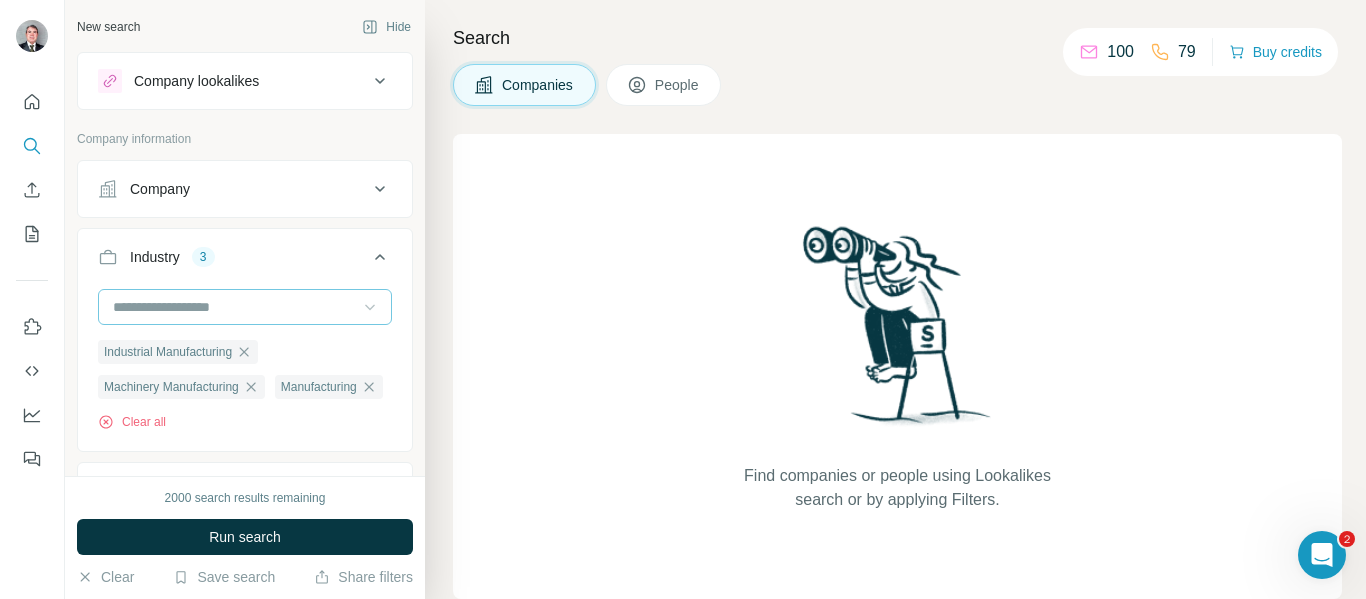 click 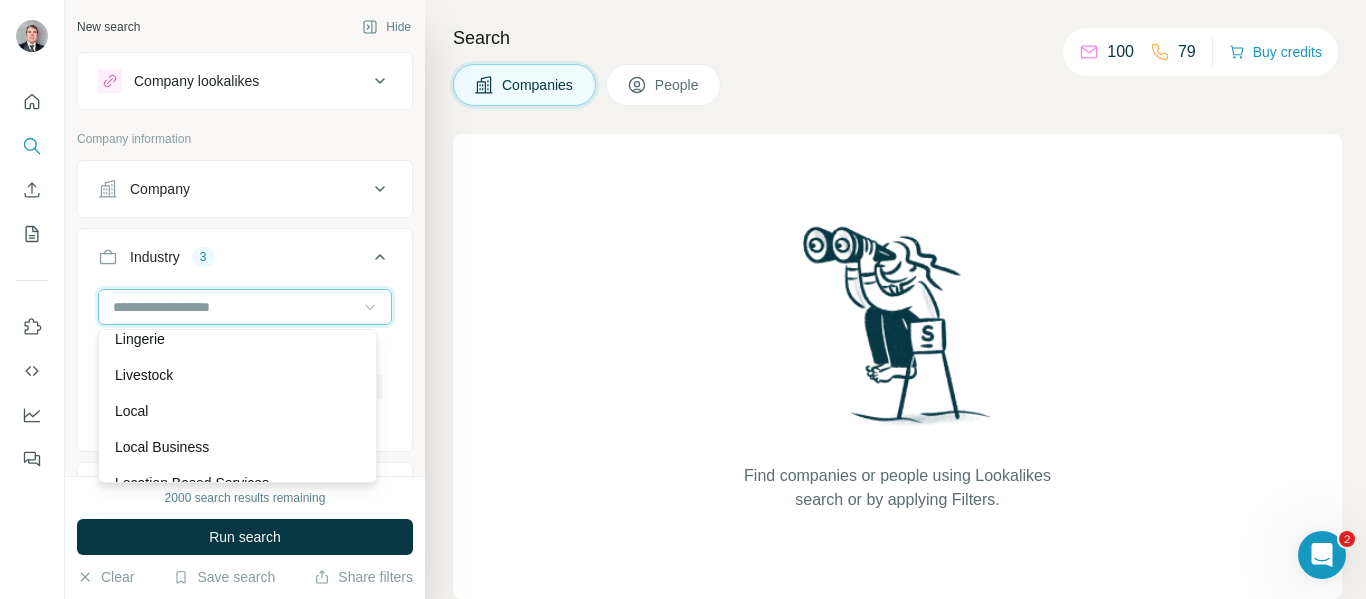 scroll, scrollTop: 12241, scrollLeft: 0, axis: vertical 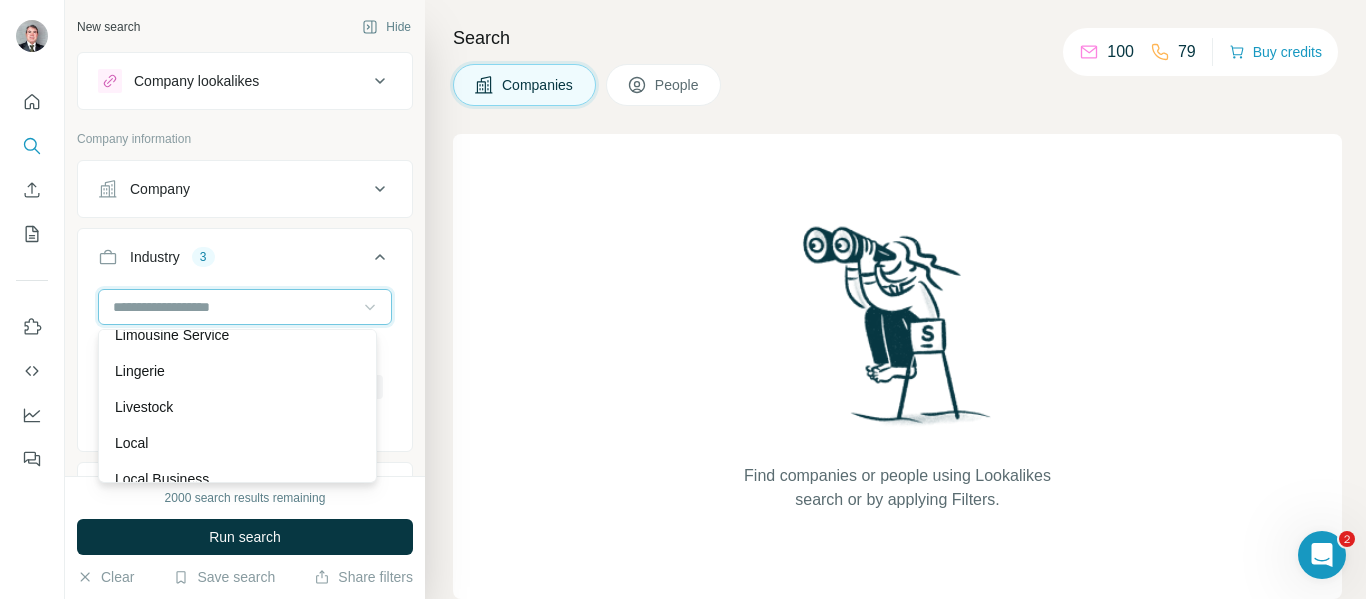 click at bounding box center [234, 307] 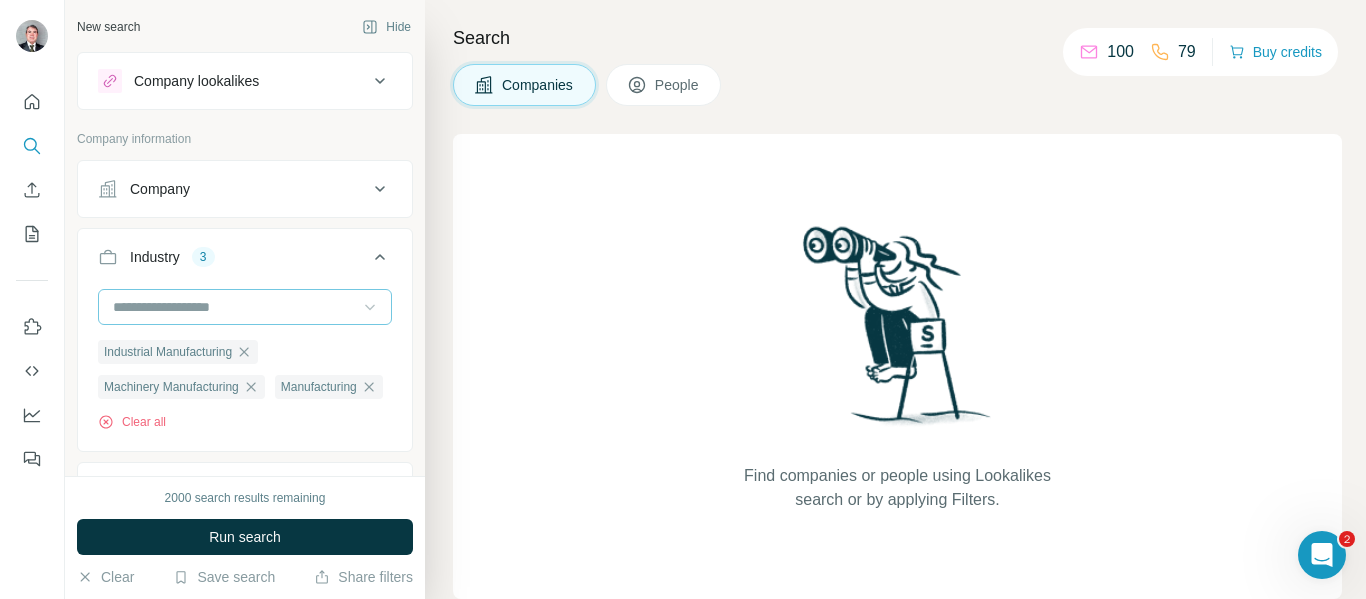 click at bounding box center (234, 307) 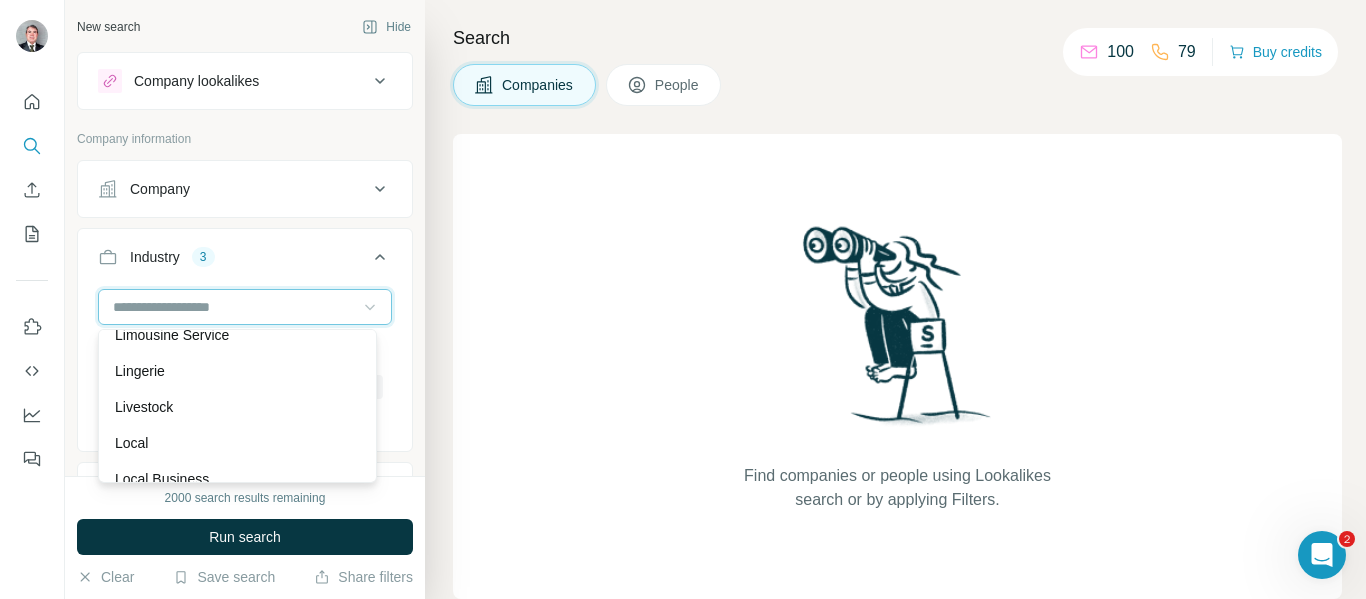 click at bounding box center (234, 307) 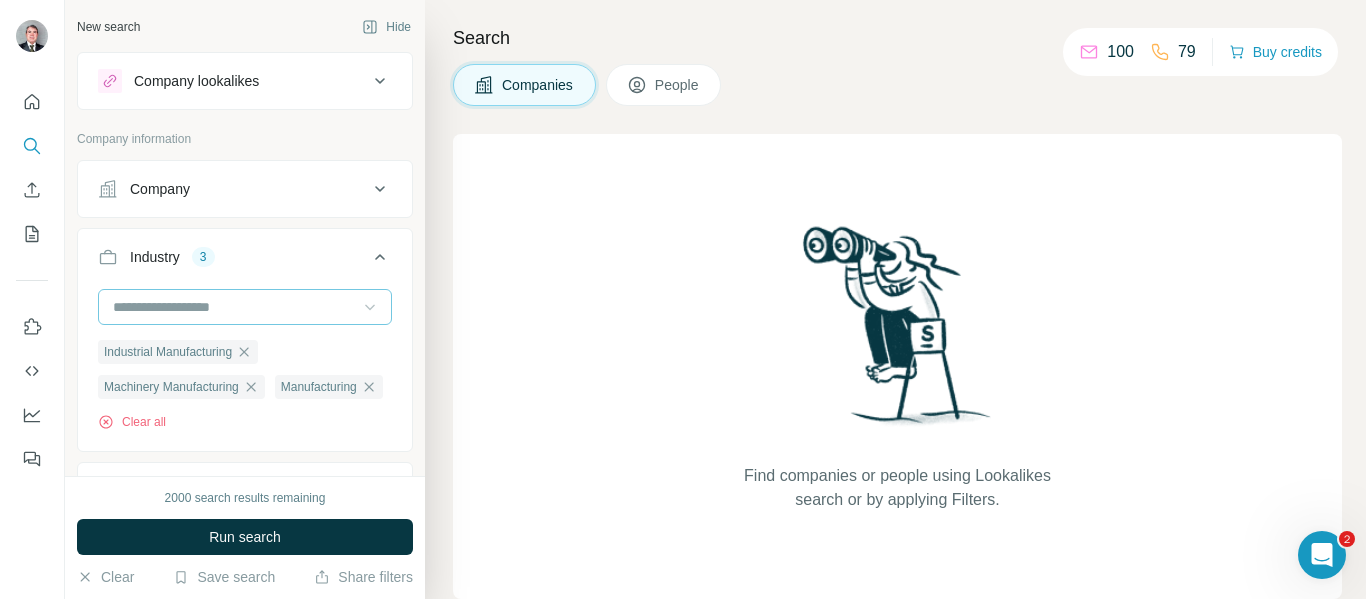 click at bounding box center [234, 307] 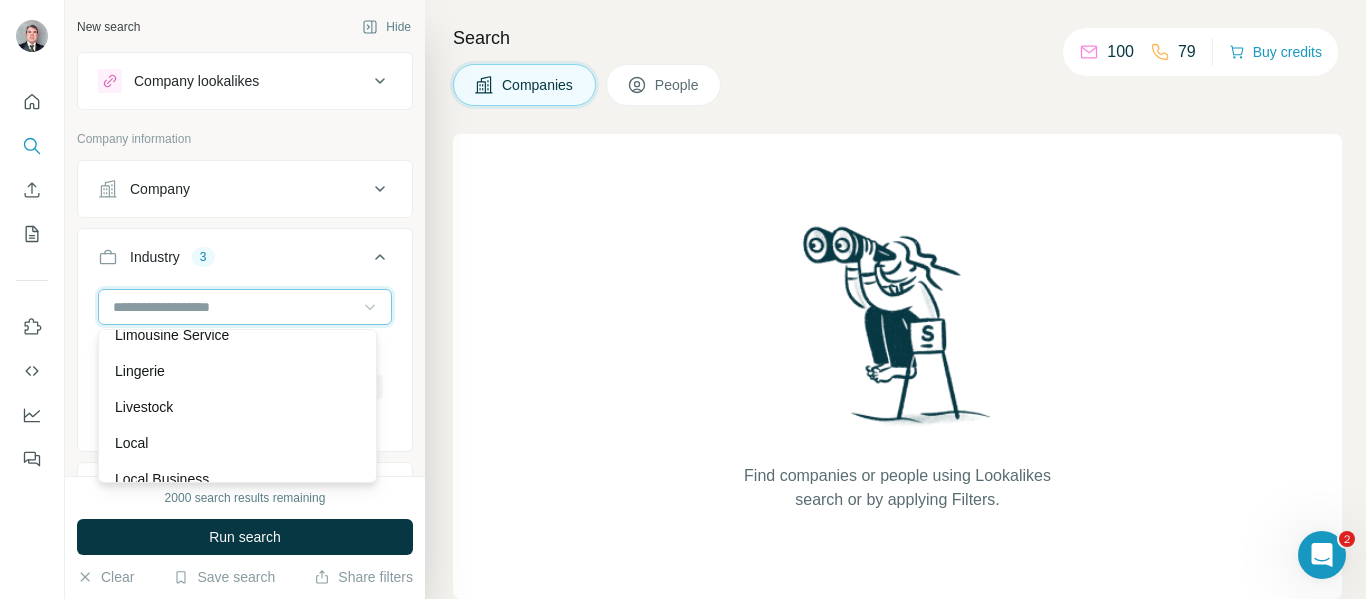 click at bounding box center [234, 307] 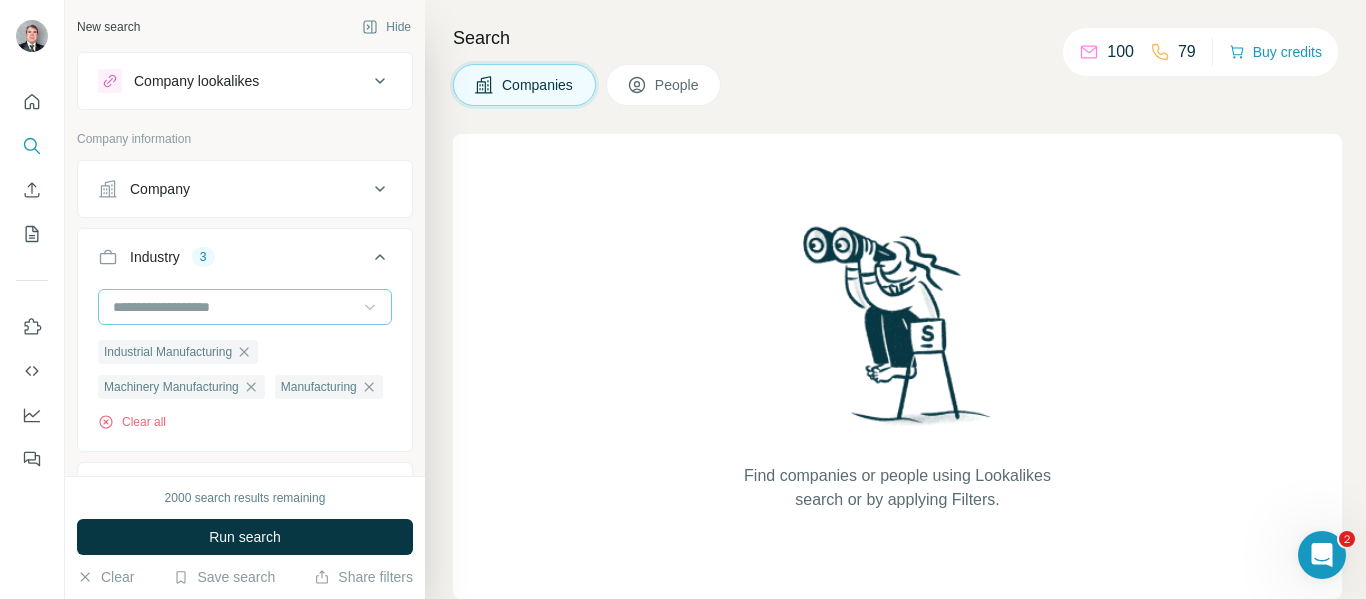 click at bounding box center [234, 307] 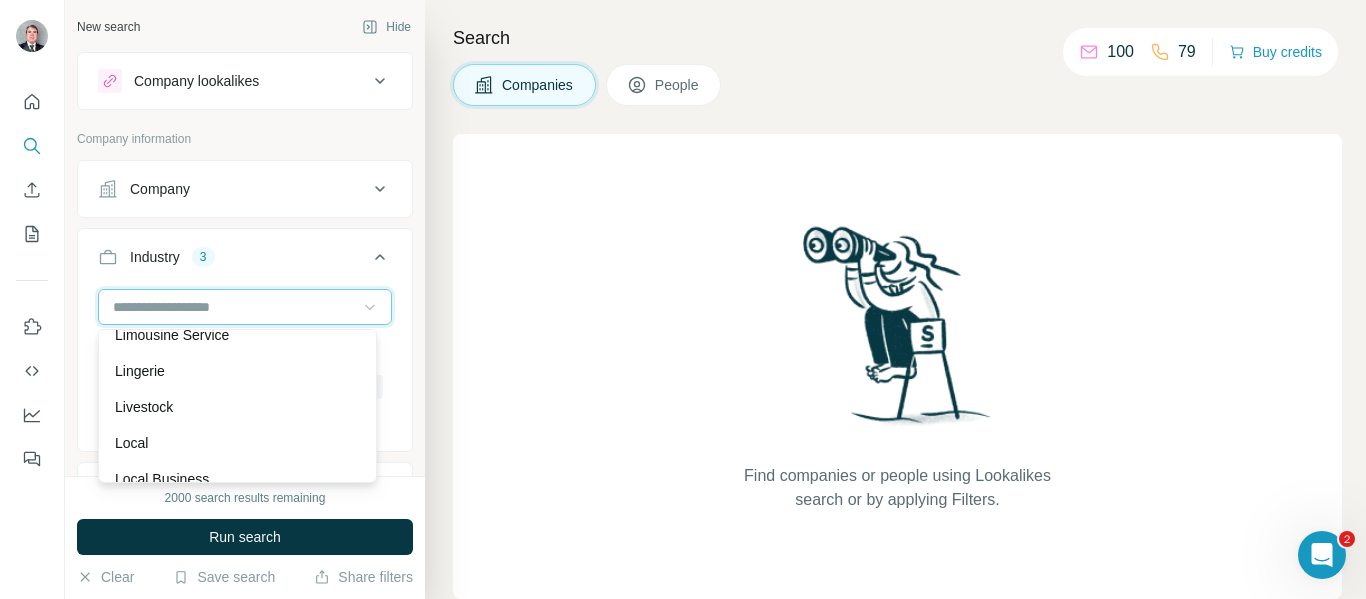 click at bounding box center [245, 307] 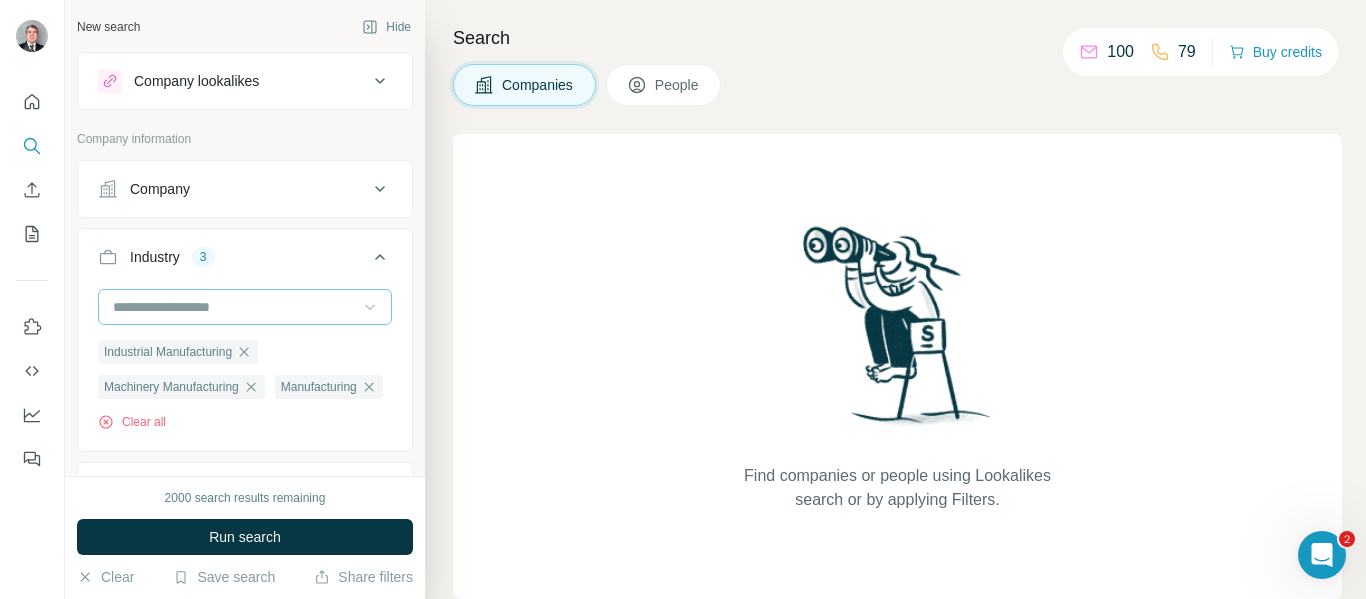 click at bounding box center (234, 307) 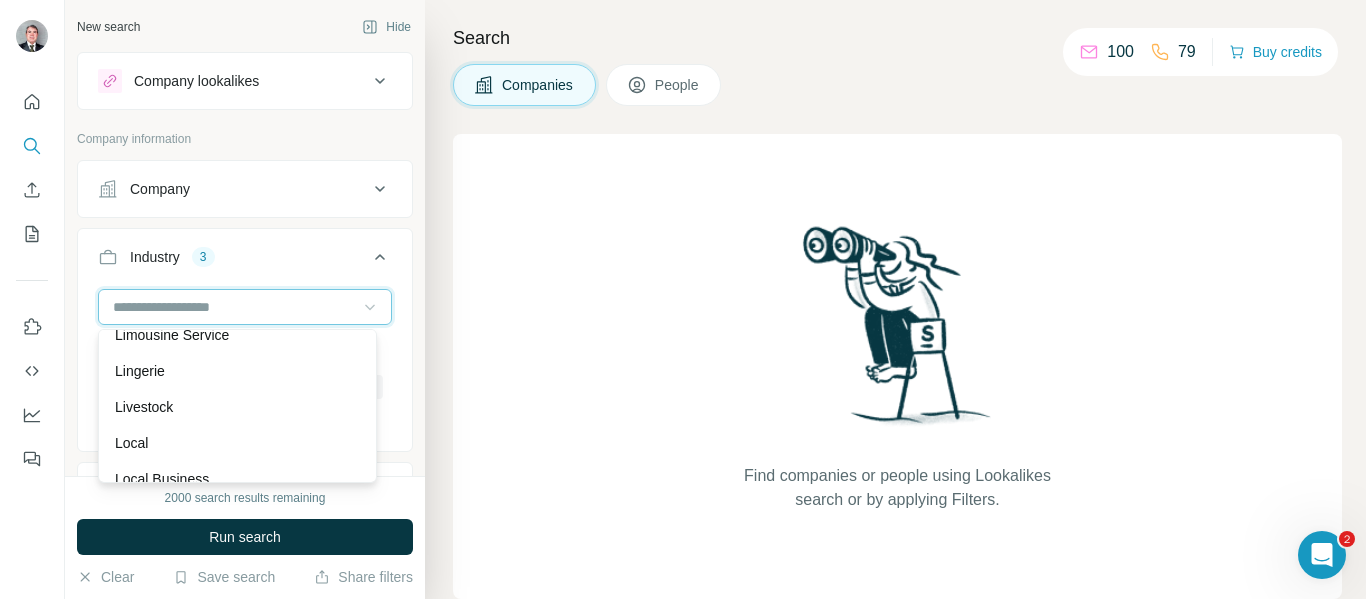 paste on "**********" 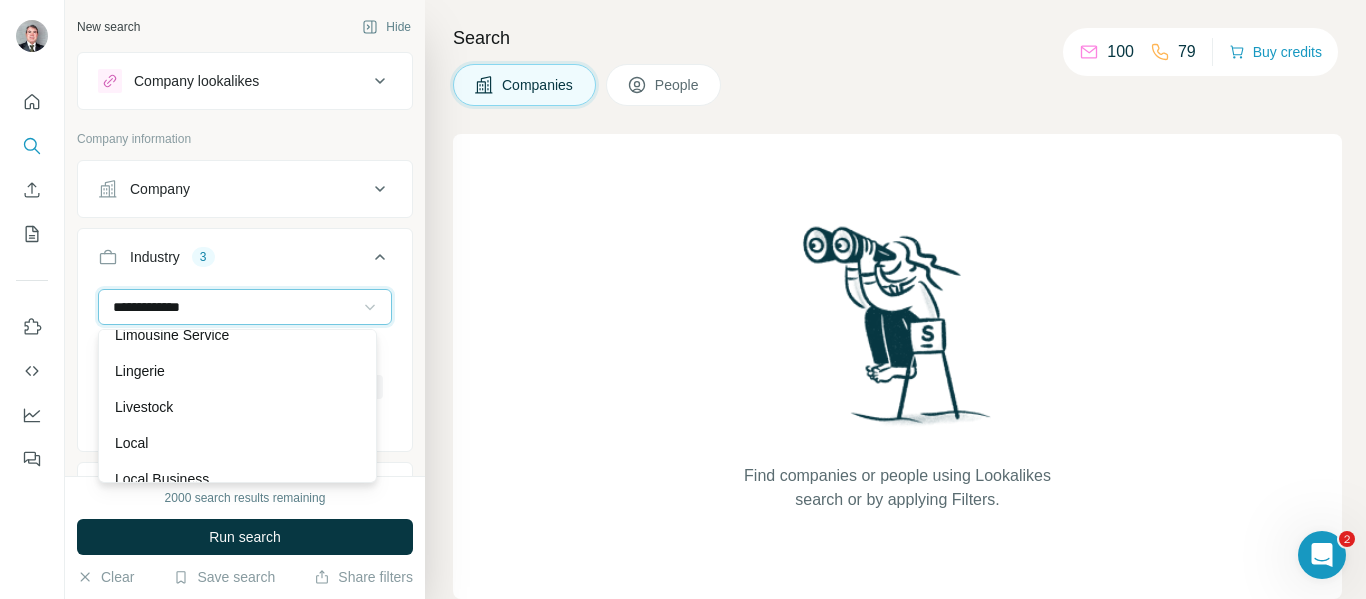scroll, scrollTop: 56, scrollLeft: 0, axis: vertical 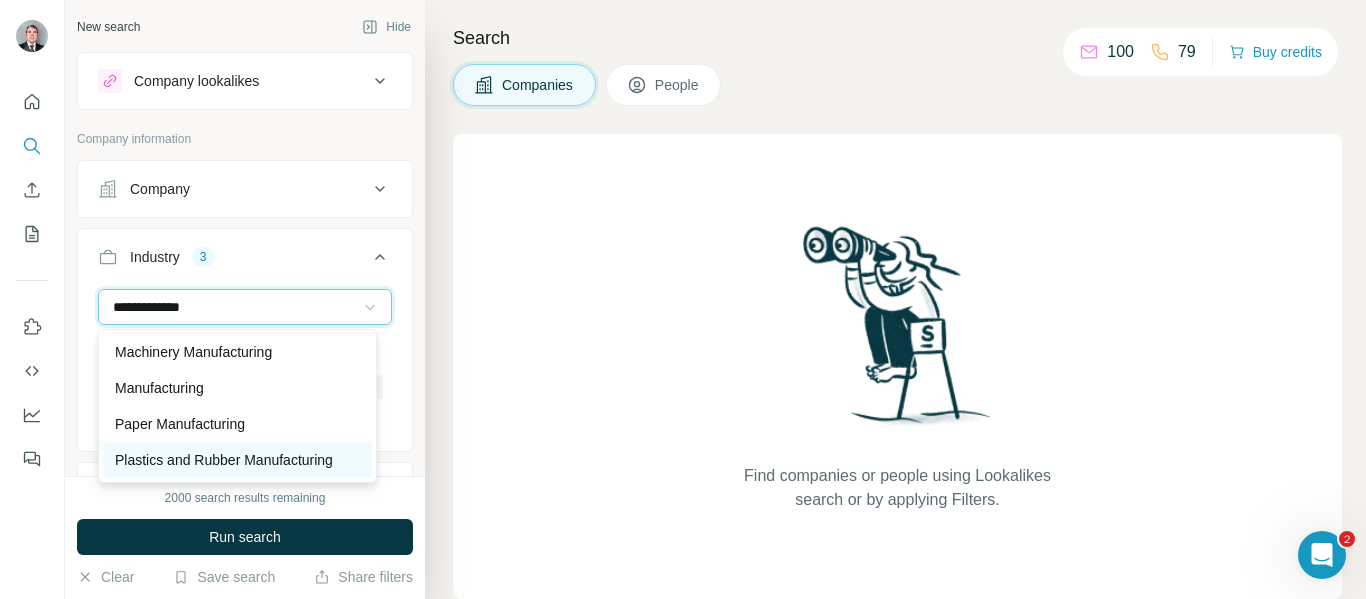 type on "**********" 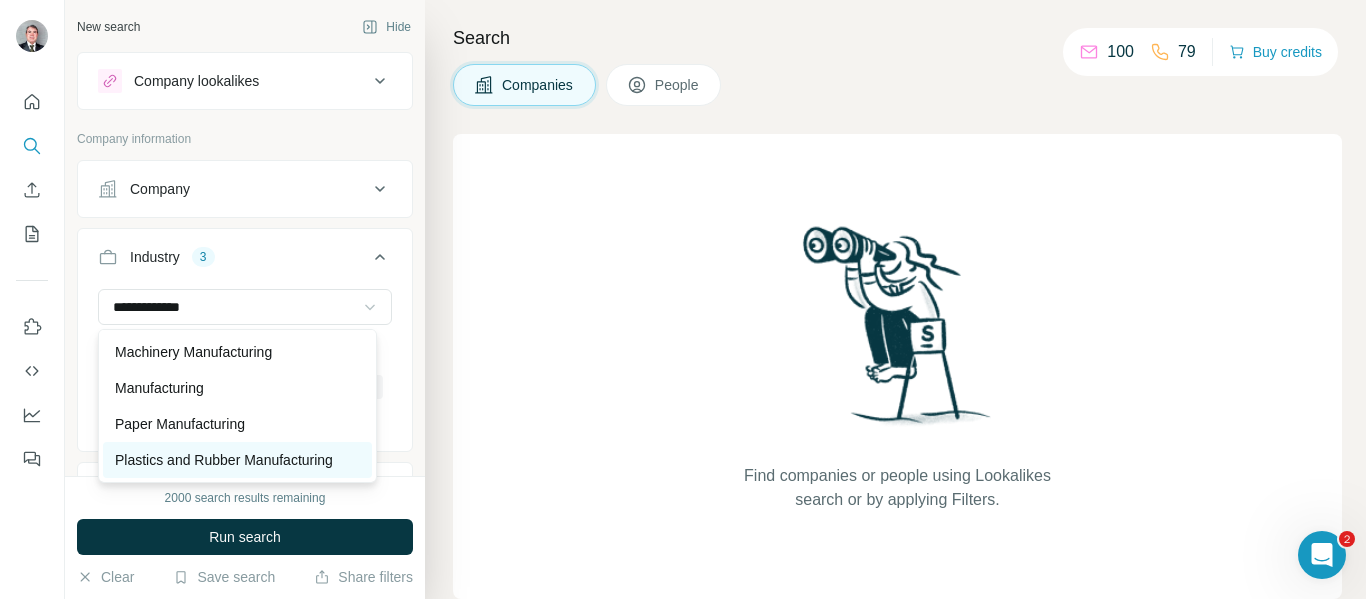 click on "Plastics and Rubber Manufacturing" at bounding box center [224, 460] 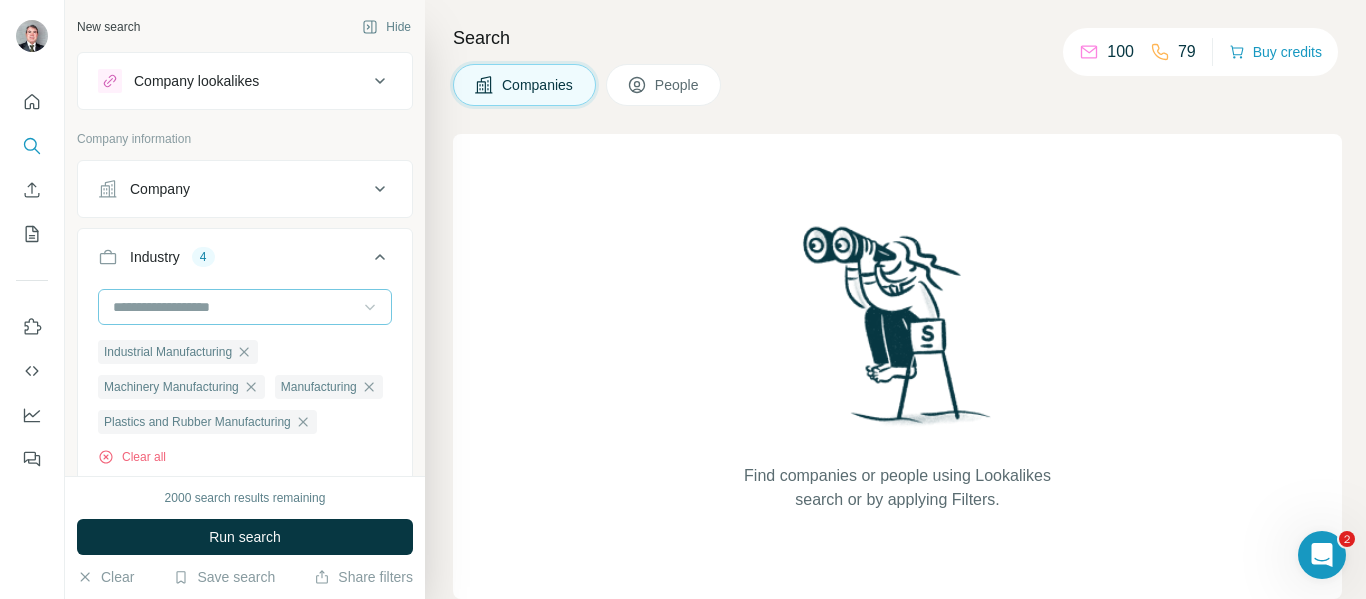 click at bounding box center (245, 307) 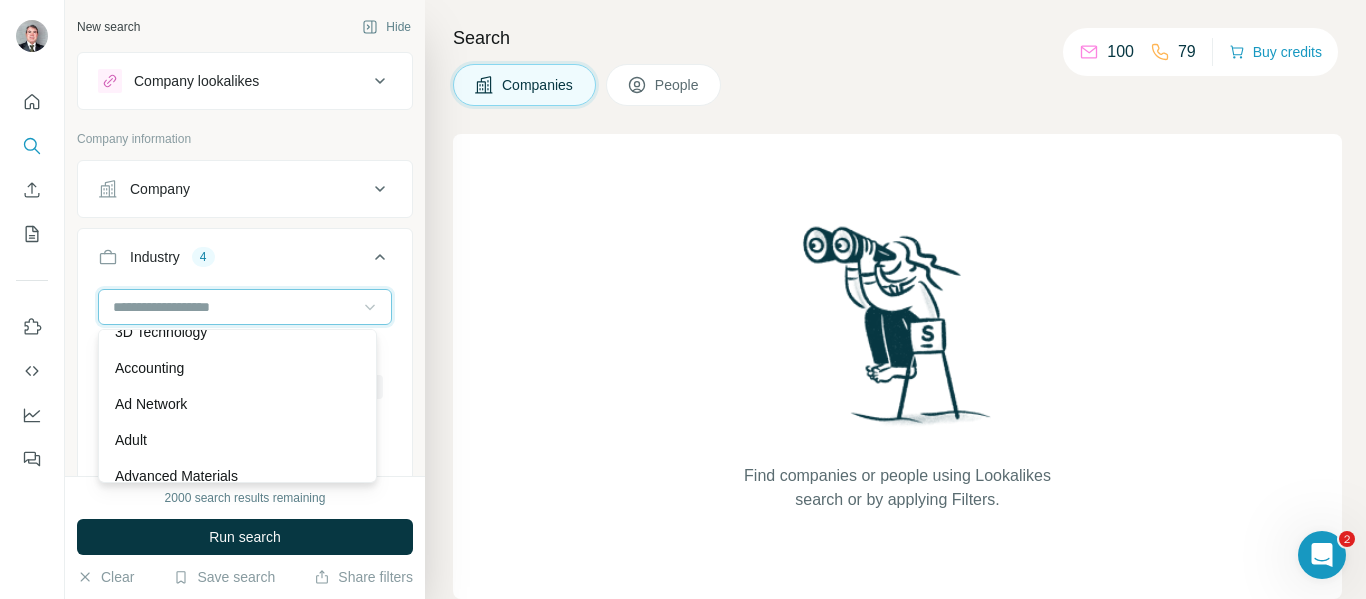 paste on "**********" 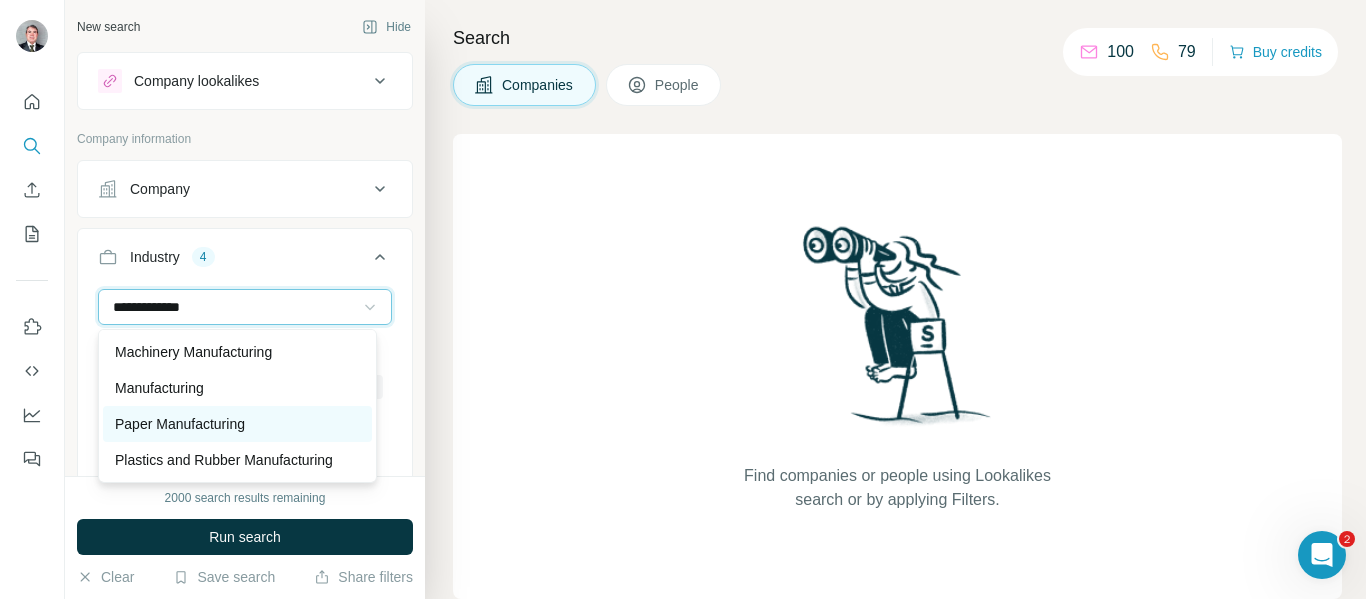 type on "**********" 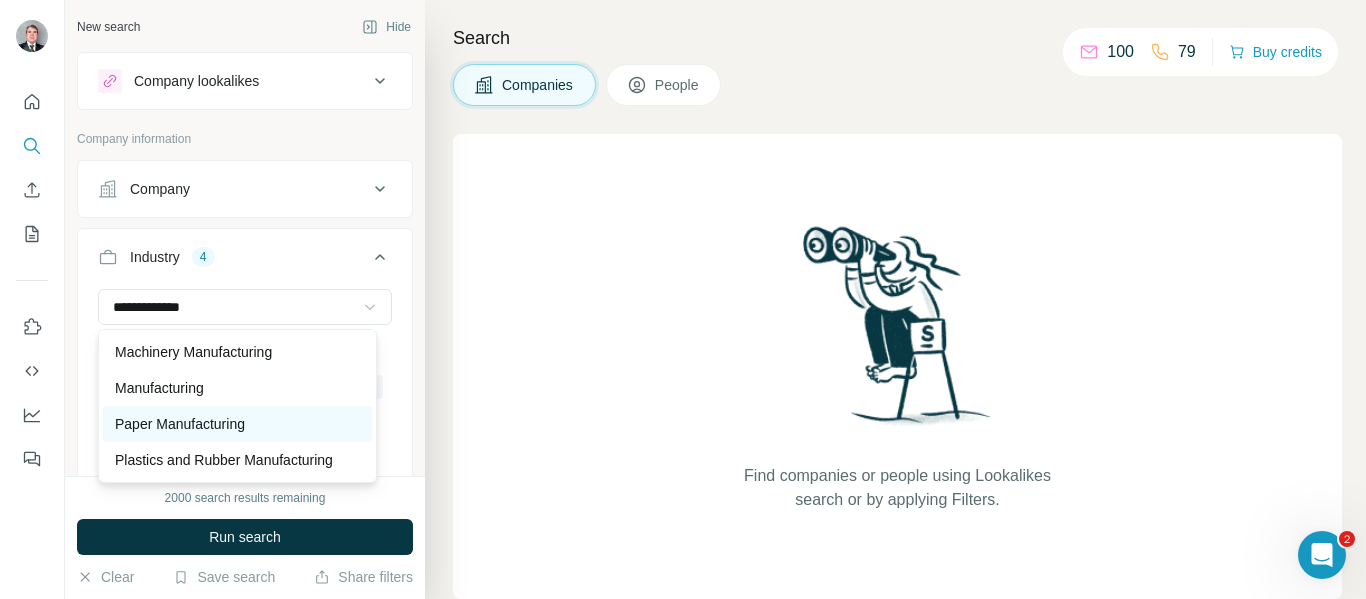 click on "Paper Manufacturing" at bounding box center (180, 424) 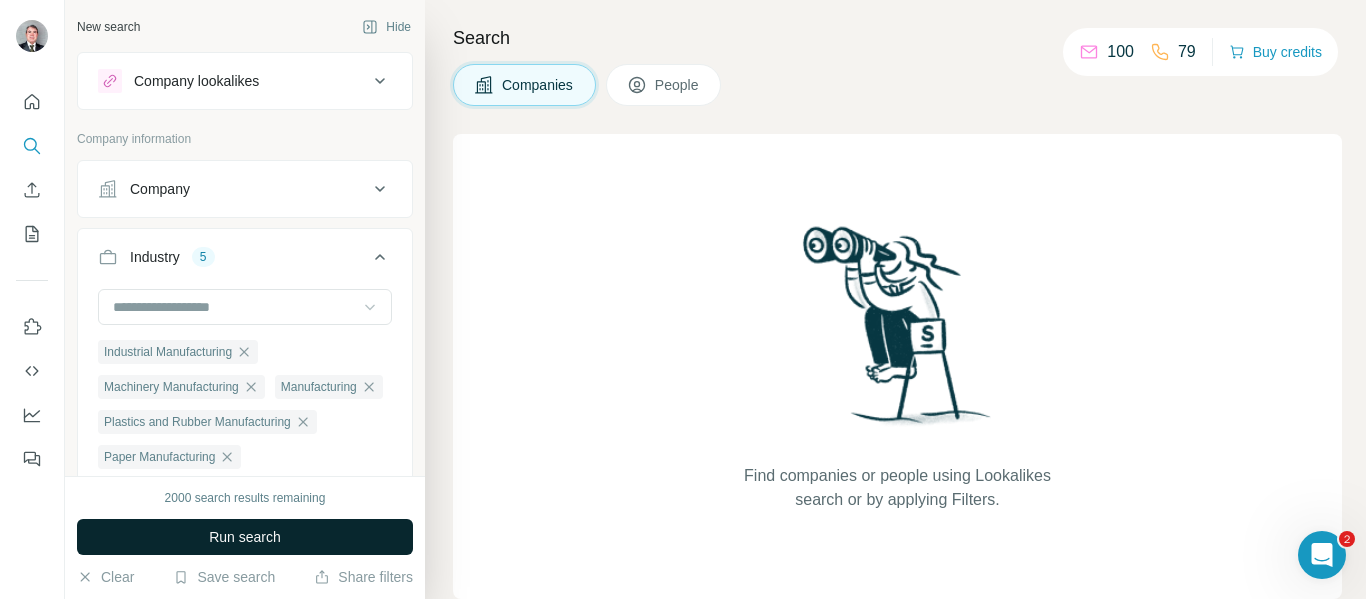 click on "Run search" at bounding box center [245, 537] 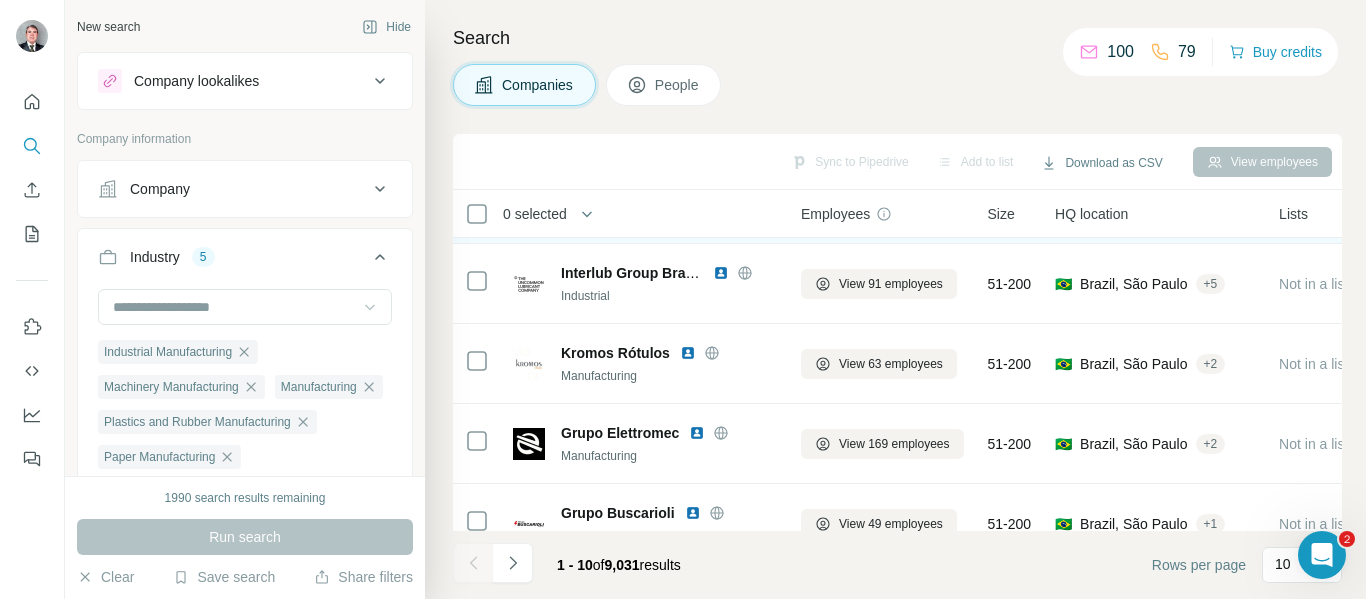 scroll, scrollTop: 500, scrollLeft: 0, axis: vertical 